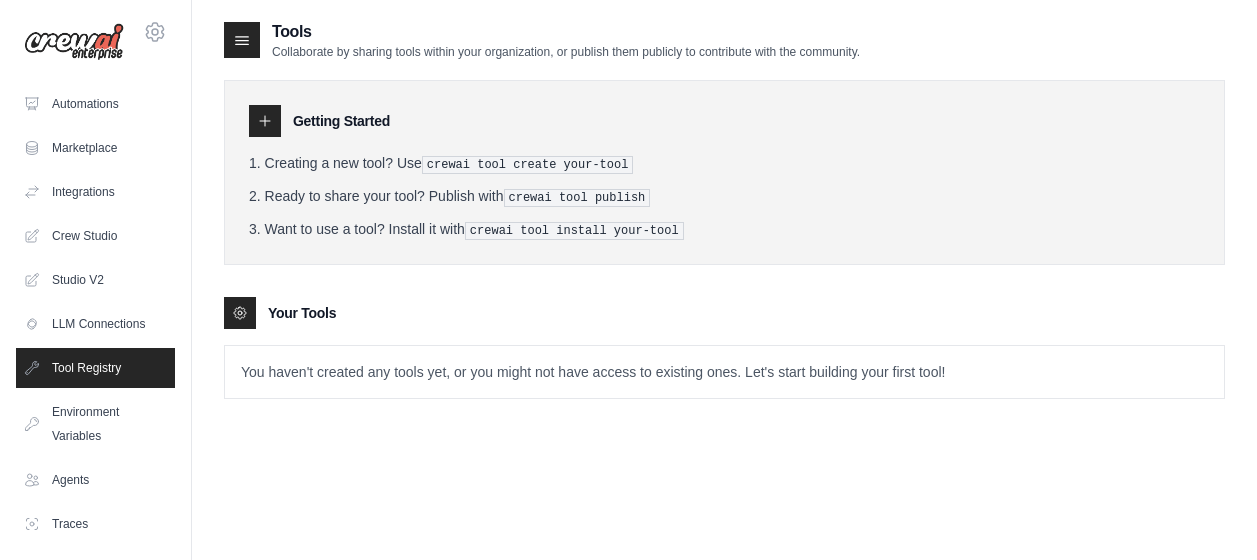 scroll, scrollTop: 0, scrollLeft: 0, axis: both 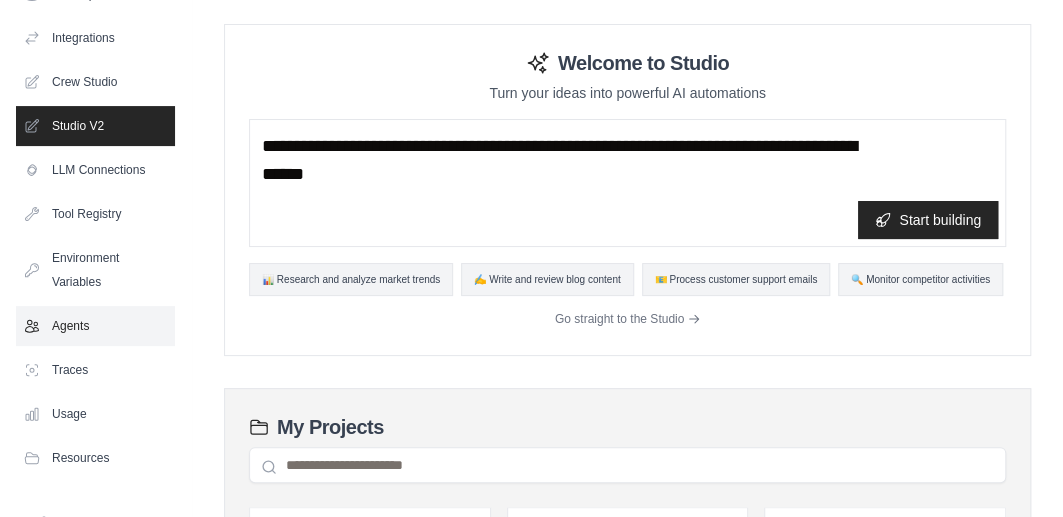 click on "Agents" at bounding box center [95, 326] 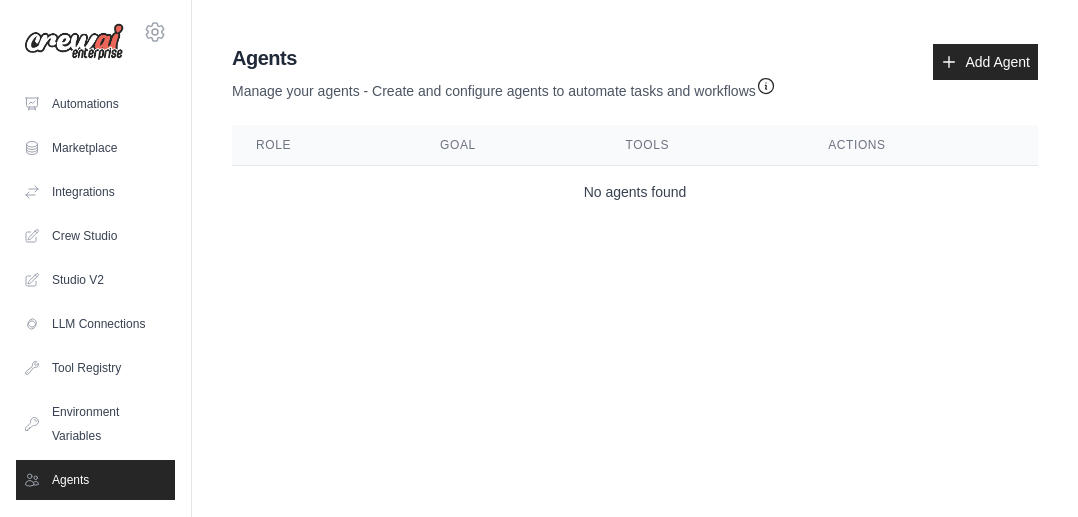 click on "Agent Usage Guide
To use an agent in your CrewAI project, you can initialize it with
the following code:
from crewai import Agent, Crew
agent = Agent(from_repository="agent-role")
crew = Crew(agents=[agent])
result = crew.kickoff()
Key points to remember:
Make sure you have permission to use the agent
Close
Agents
Manage your agents - Create and configure agents to automate tasks
and workflows" at bounding box center [635, 135] 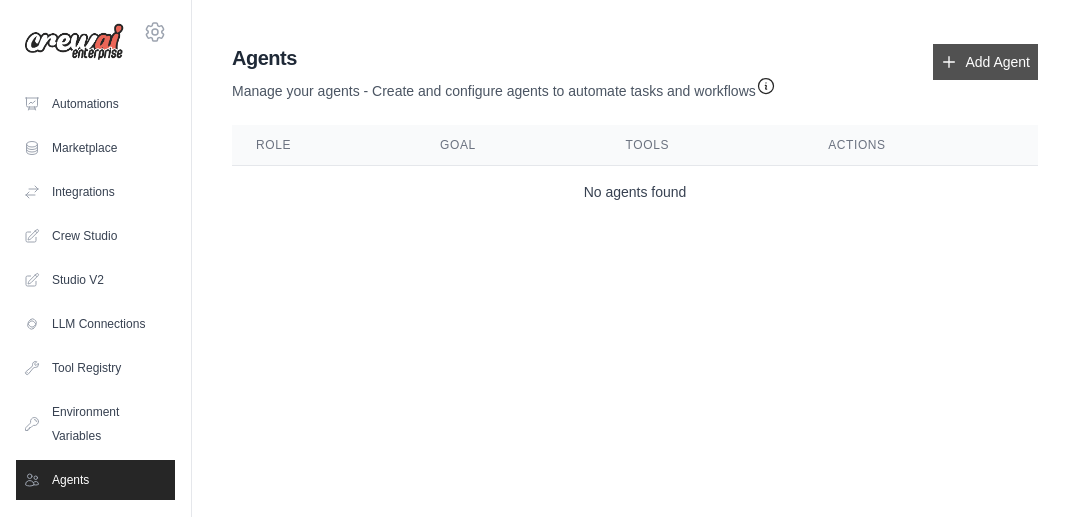 click 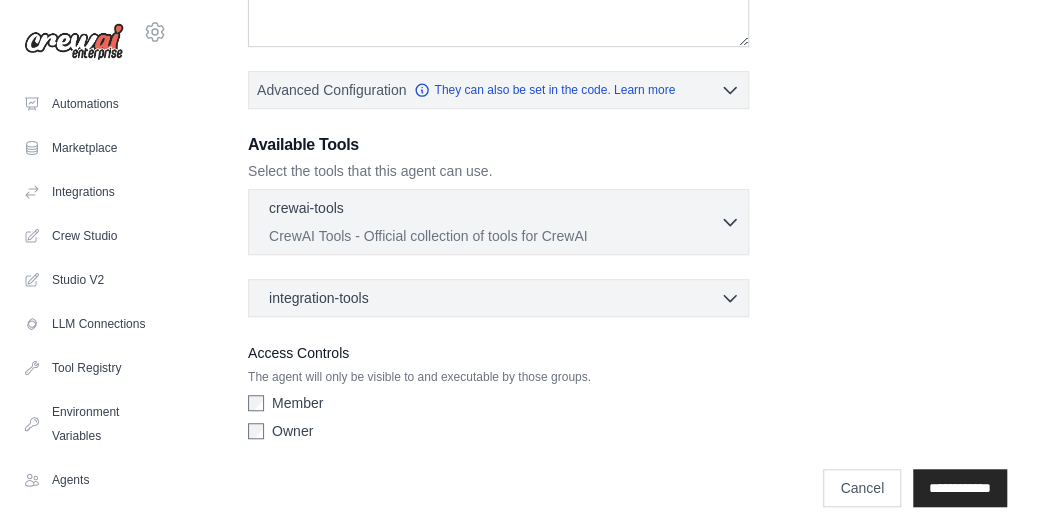 scroll, scrollTop: 460, scrollLeft: 0, axis: vertical 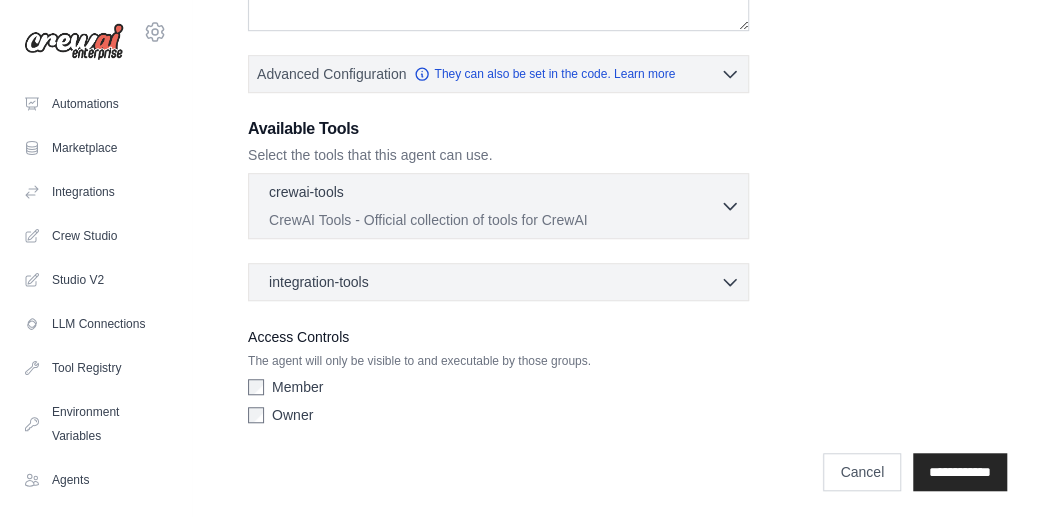 click on "Access Controls" at bounding box center [498, 337] 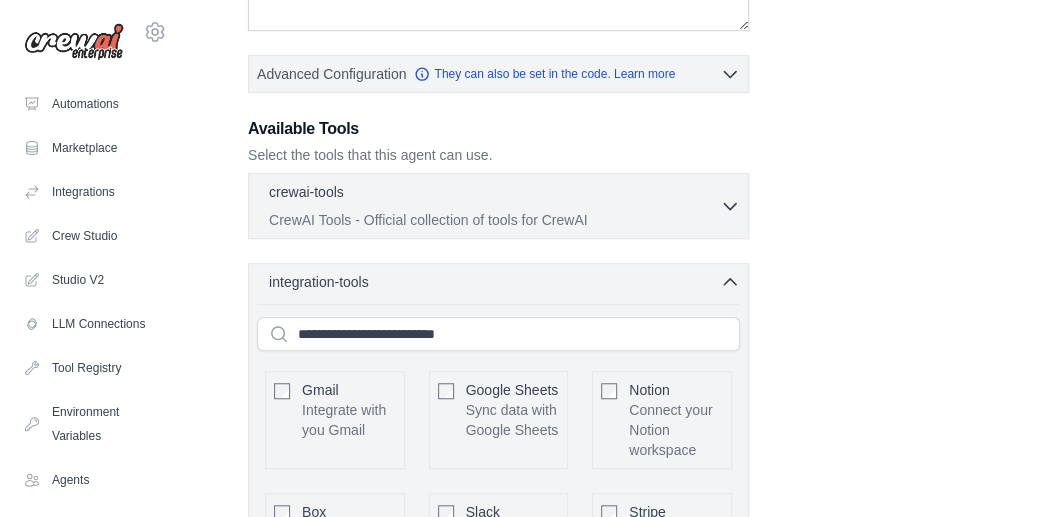 click on "Role
Goal
Backstory
Advanced Configuration
They can also be set in the code. Learn more
Enable reasoning" at bounding box center [627, 421] 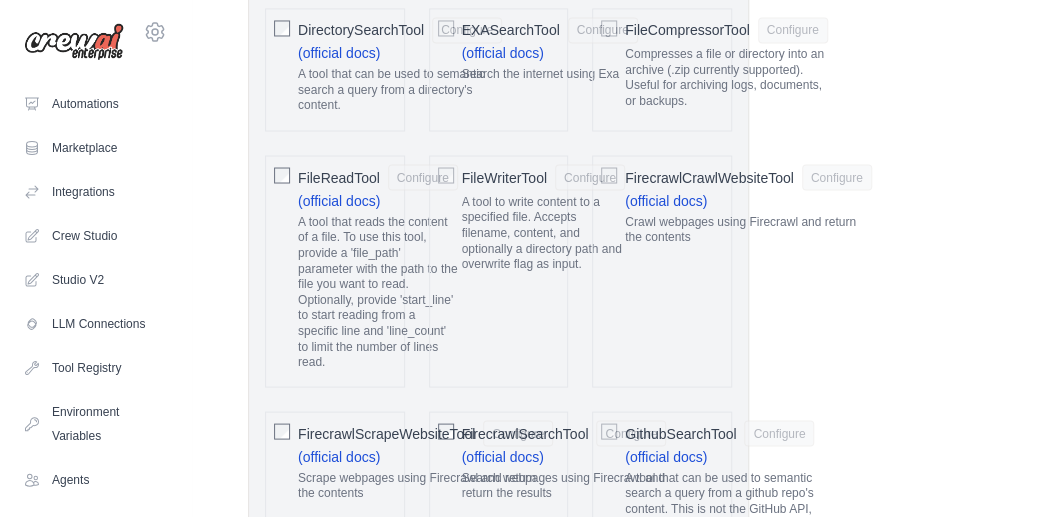 scroll, scrollTop: 1492, scrollLeft: 0, axis: vertical 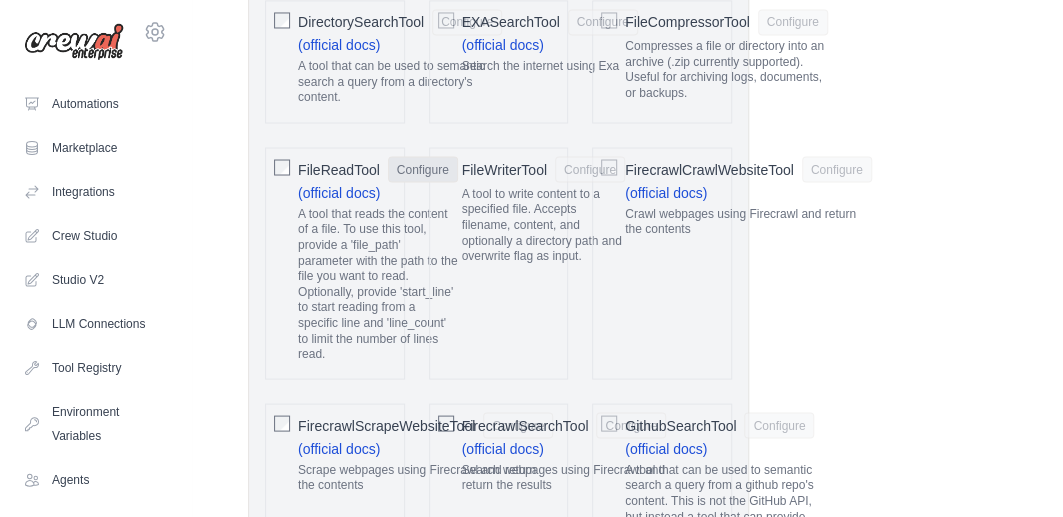 click on "Configure" 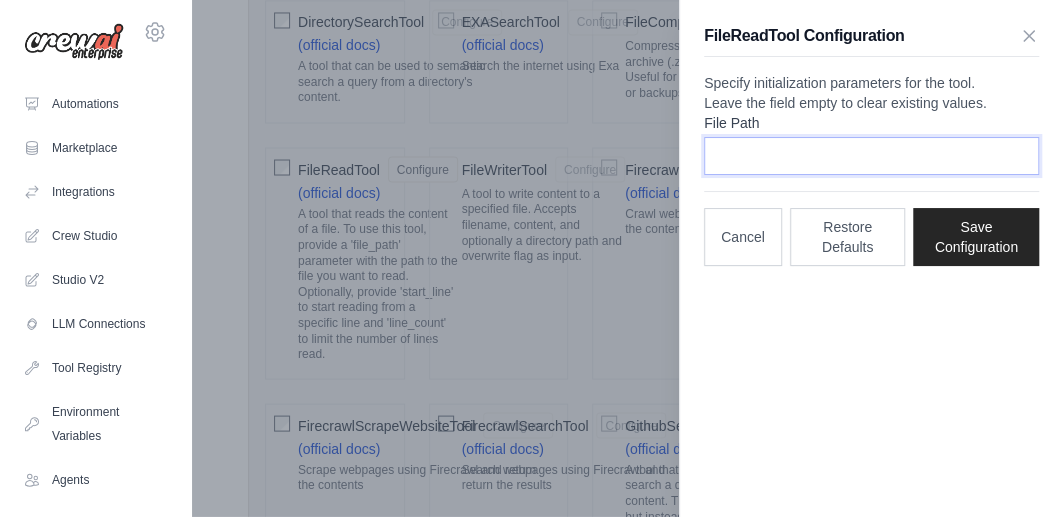 click on "File Path" 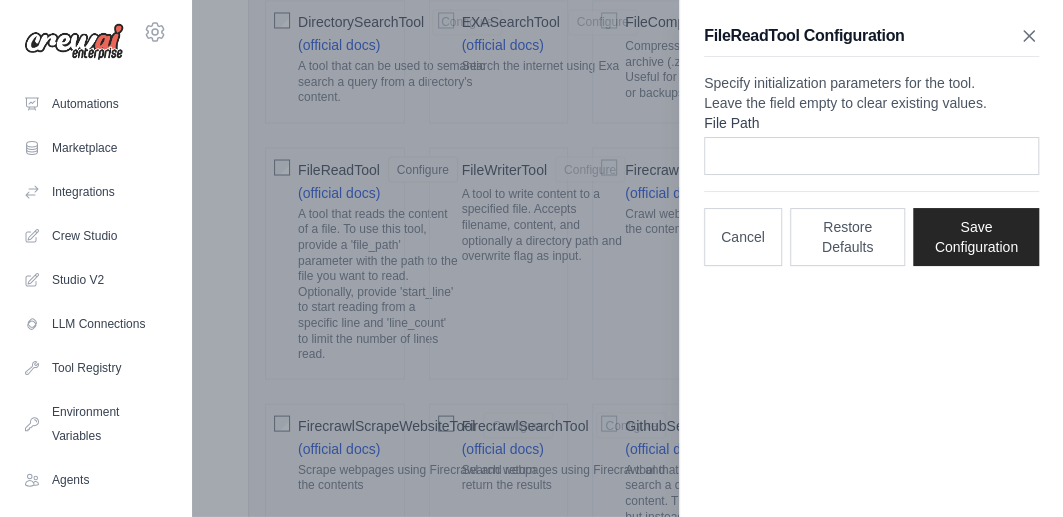 click 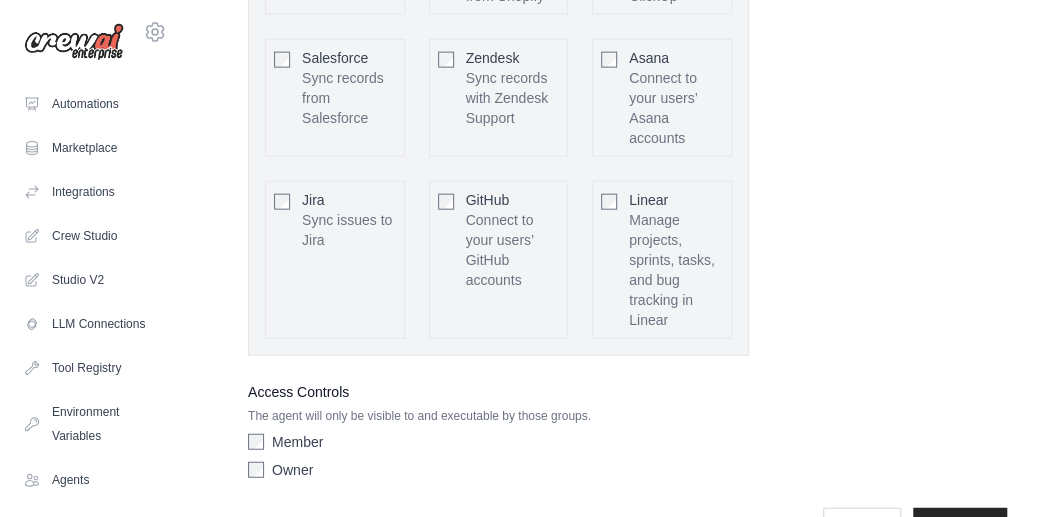 scroll, scrollTop: 5243, scrollLeft: 0, axis: vertical 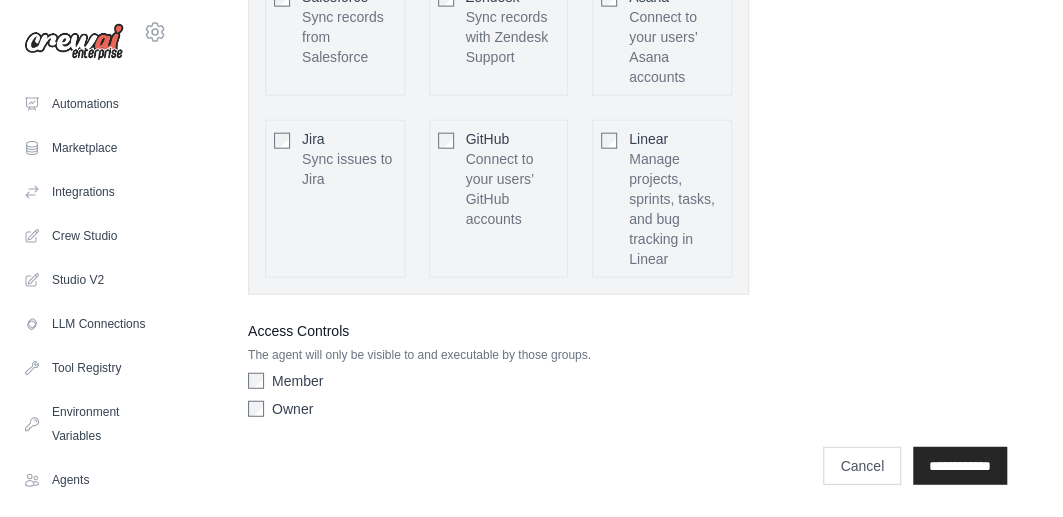 click on "**********" at bounding box center [627, 456] 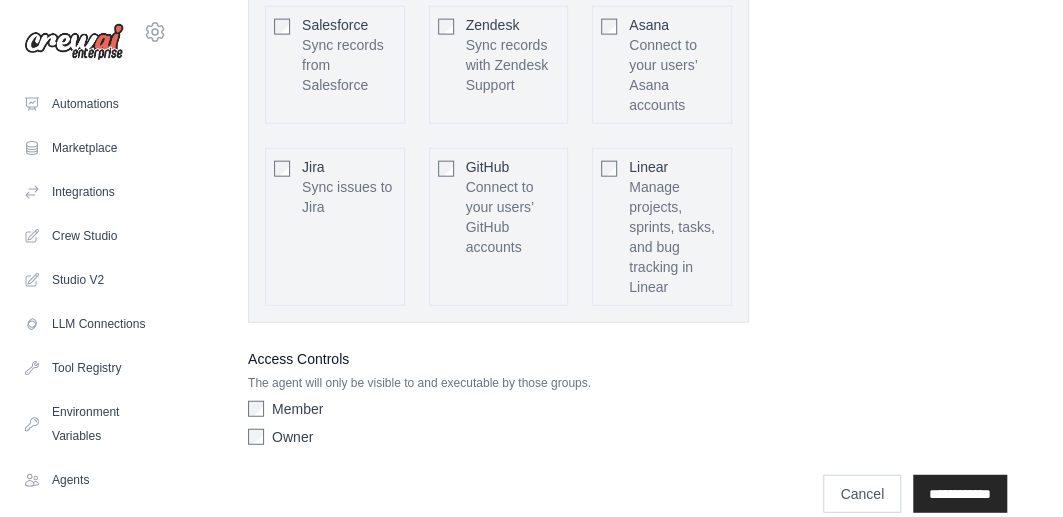 scroll, scrollTop: 5243, scrollLeft: 0, axis: vertical 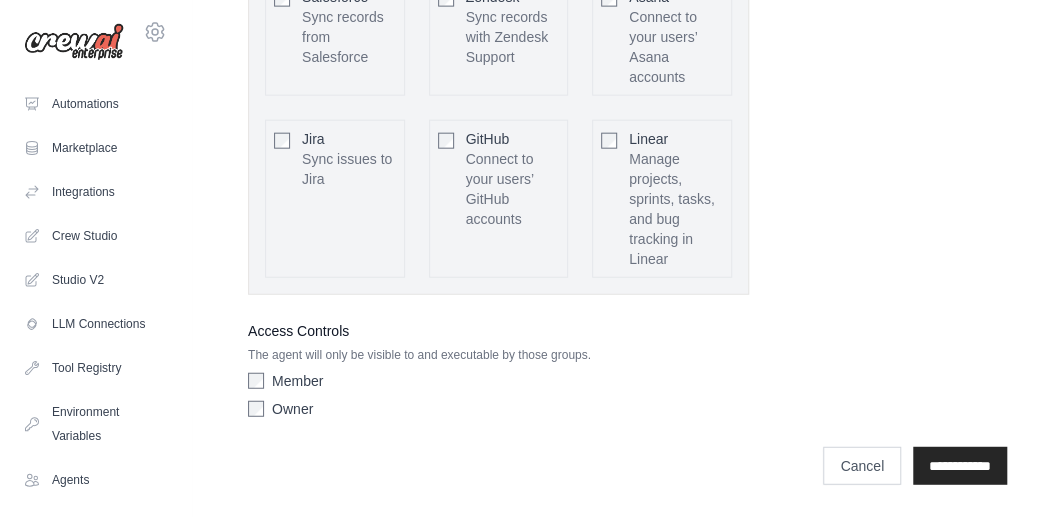 click on "Role
Goal
Backstory
Advanced Configuration
They can also be set in the code. Learn more
Enable reasoning" at bounding box center [627, -2331] 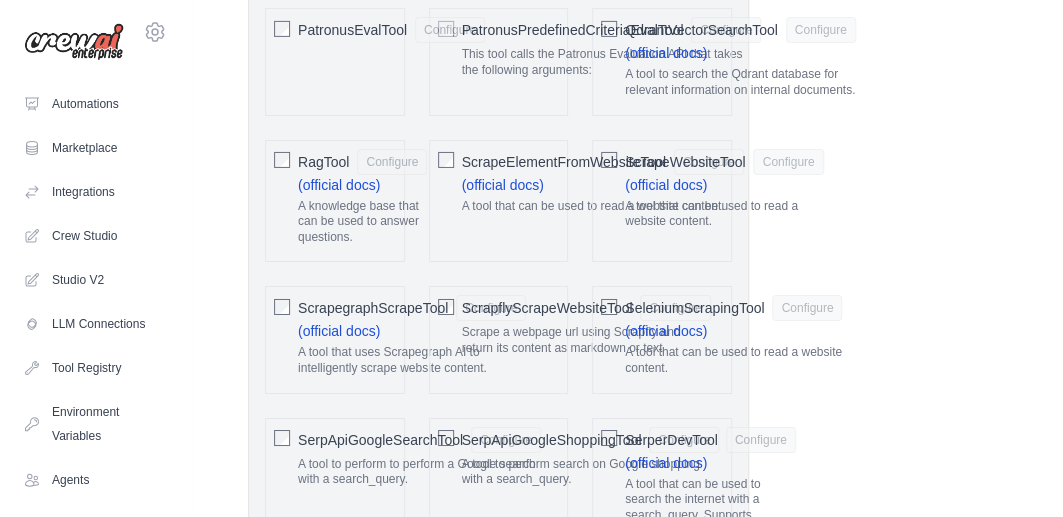 scroll, scrollTop: 2719, scrollLeft: 0, axis: vertical 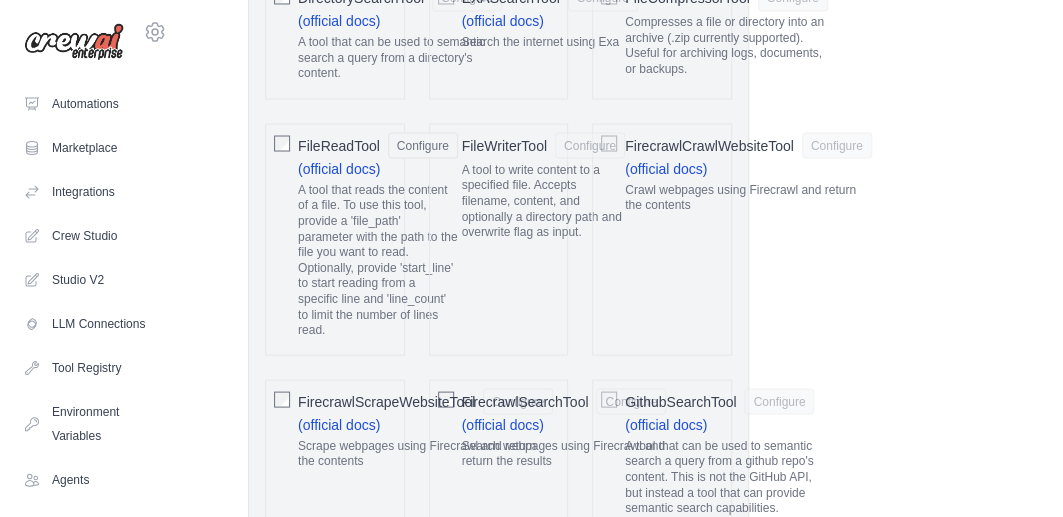 click on "A tool that reads the content of a file. To use this tool, provide a 'file_path' parameter with the path to the file you want to read. Optionally, provide 'start_line' to start reading from a specific line and 'line_count' to limit the number of lines read." 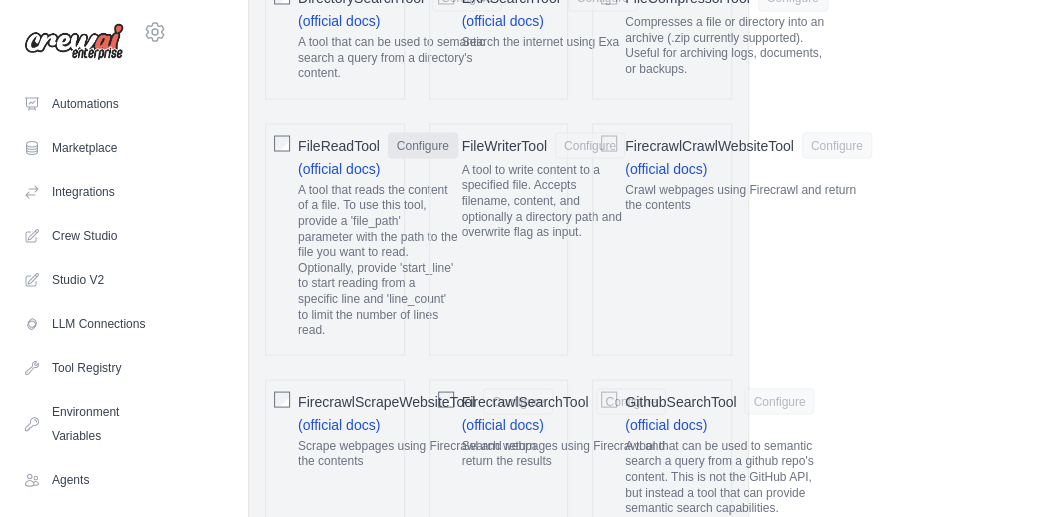 click on "Configure" 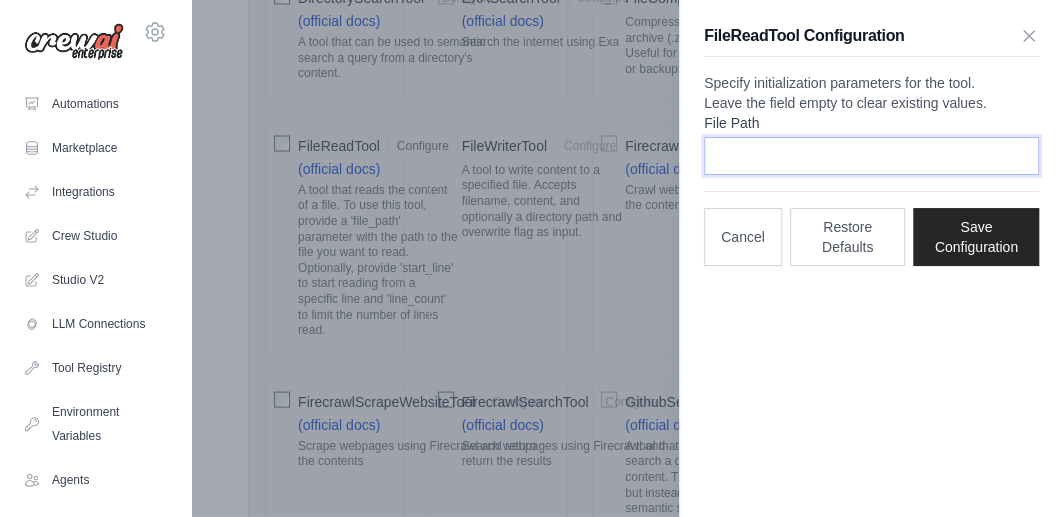 click on "File Path" 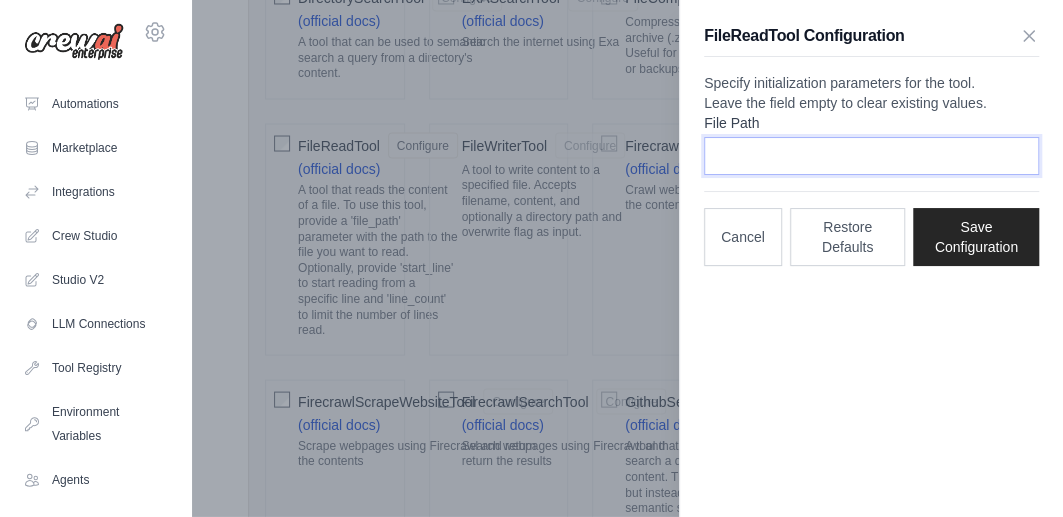 click on "File Path" 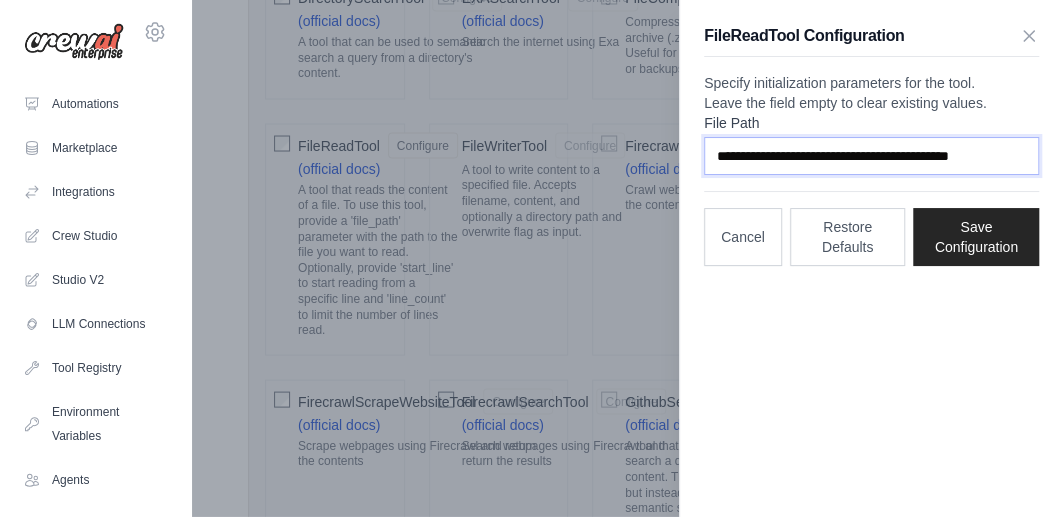 scroll, scrollTop: 0, scrollLeft: 14, axis: horizontal 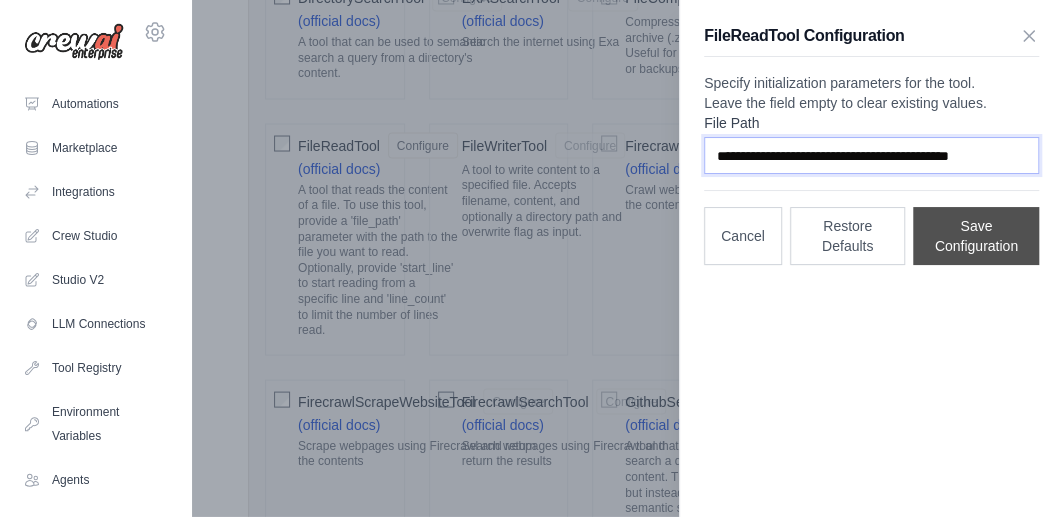 type on "**********" 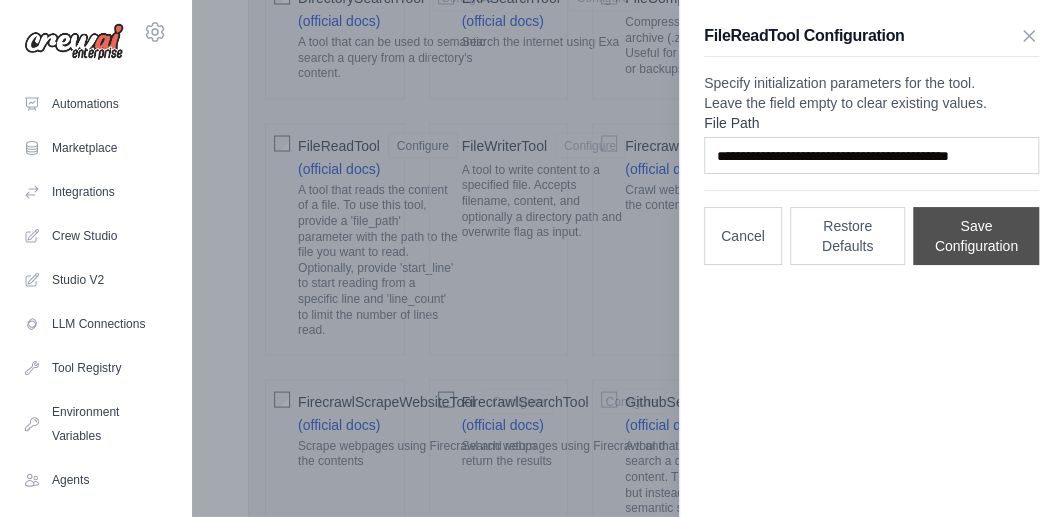scroll, scrollTop: 0, scrollLeft: 0, axis: both 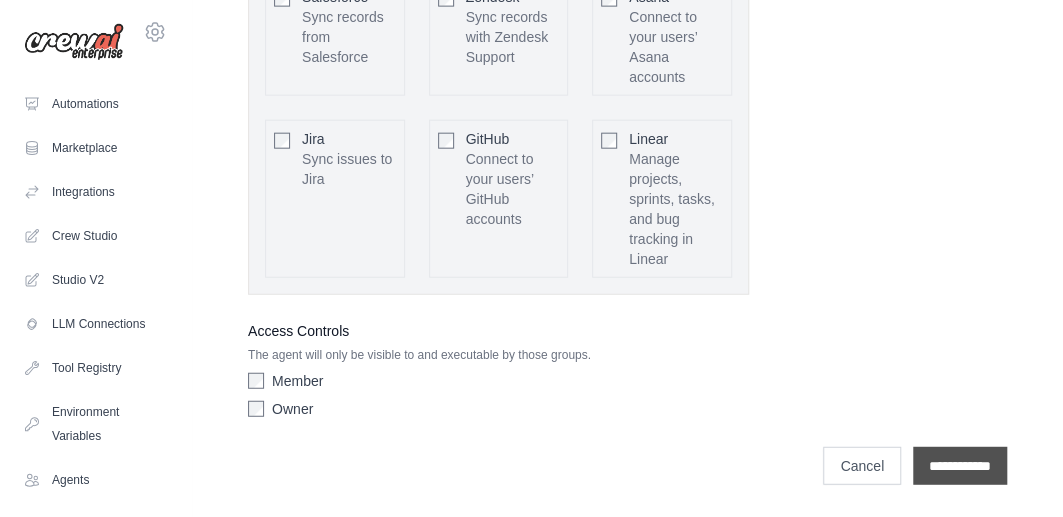 click on "**********" at bounding box center [960, 466] 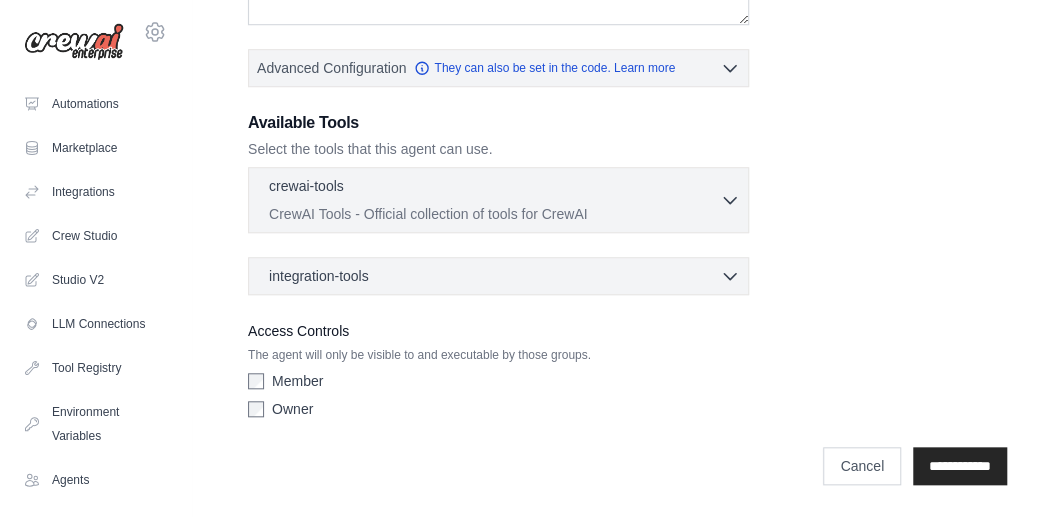scroll, scrollTop: 0, scrollLeft: 0, axis: both 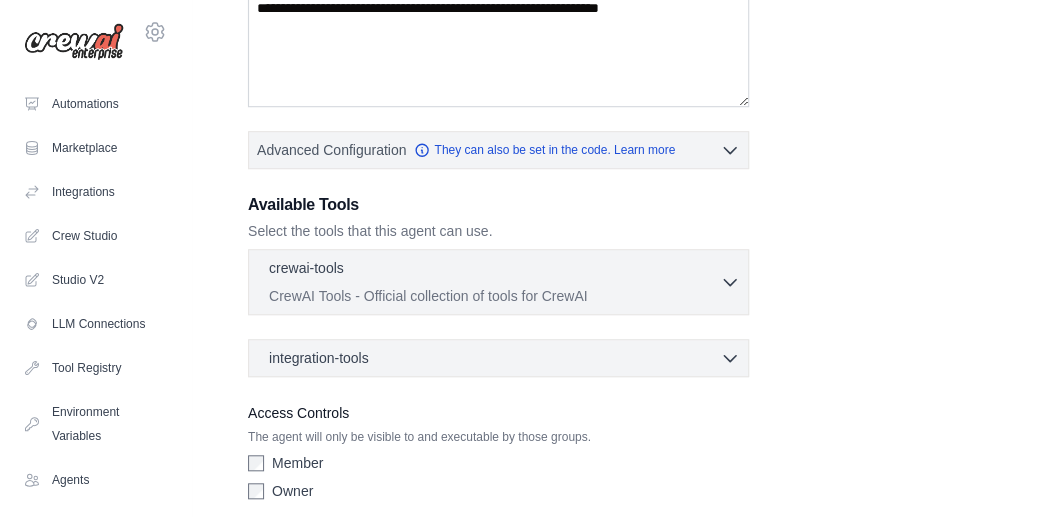 click on "crewai-tools
0 selected" at bounding box center [494, 270] 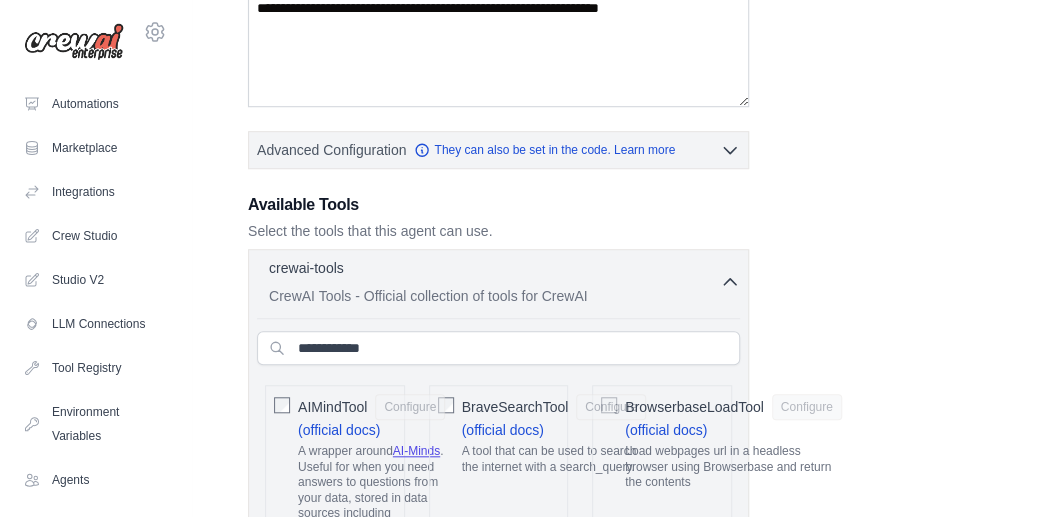 click on "crewai-tools
0 selected" at bounding box center (494, 270) 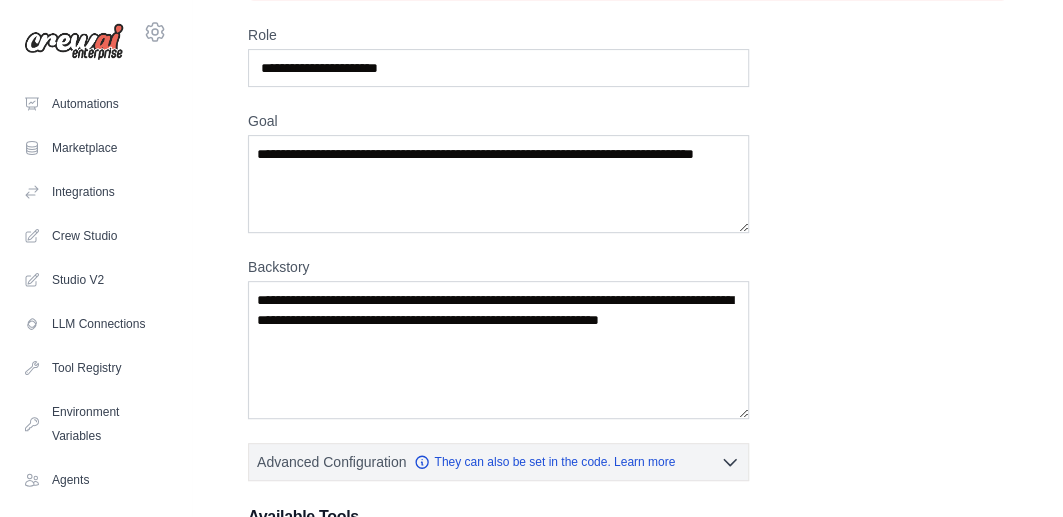 scroll, scrollTop: 228, scrollLeft: 0, axis: vertical 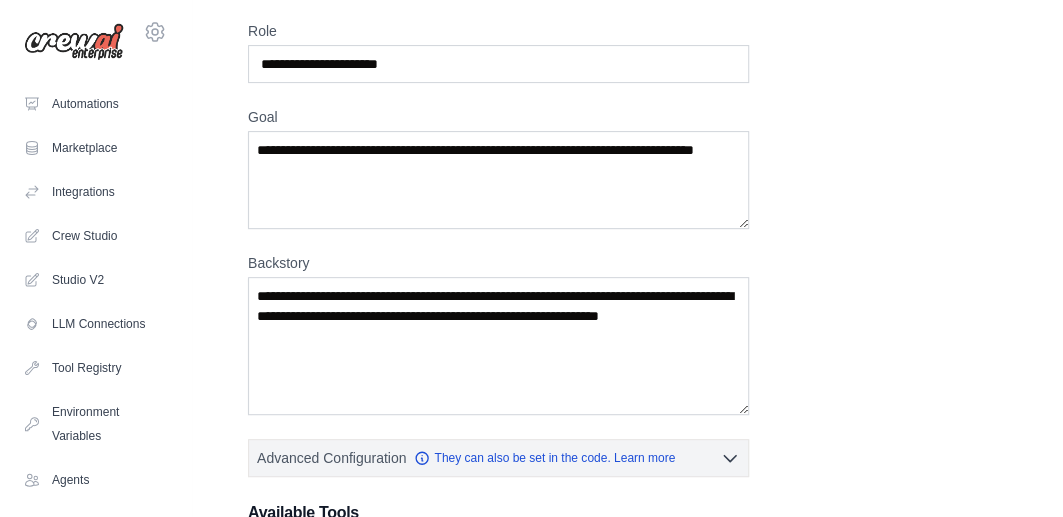 click on "Role
Goal
Backstory
Advanced Configuration
They can also be set in the code. Learn more
Enable reasoning" at bounding box center (627, 419) 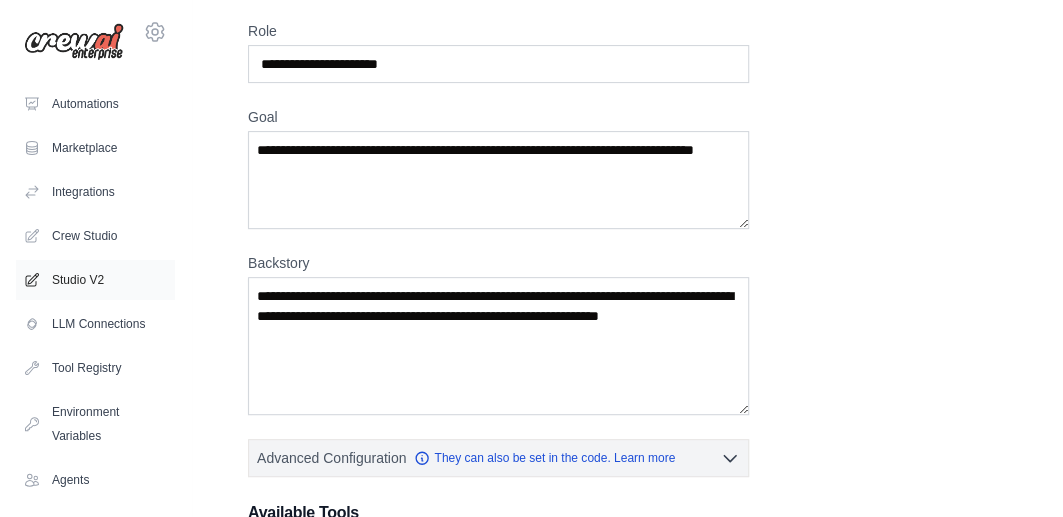 click on "Studio V2" at bounding box center [95, 280] 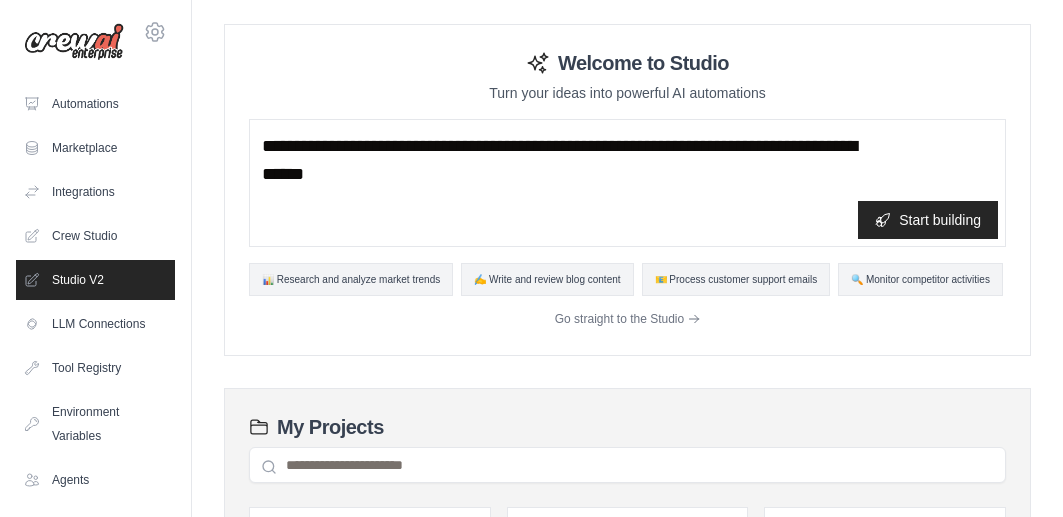 scroll, scrollTop: 0, scrollLeft: 0, axis: both 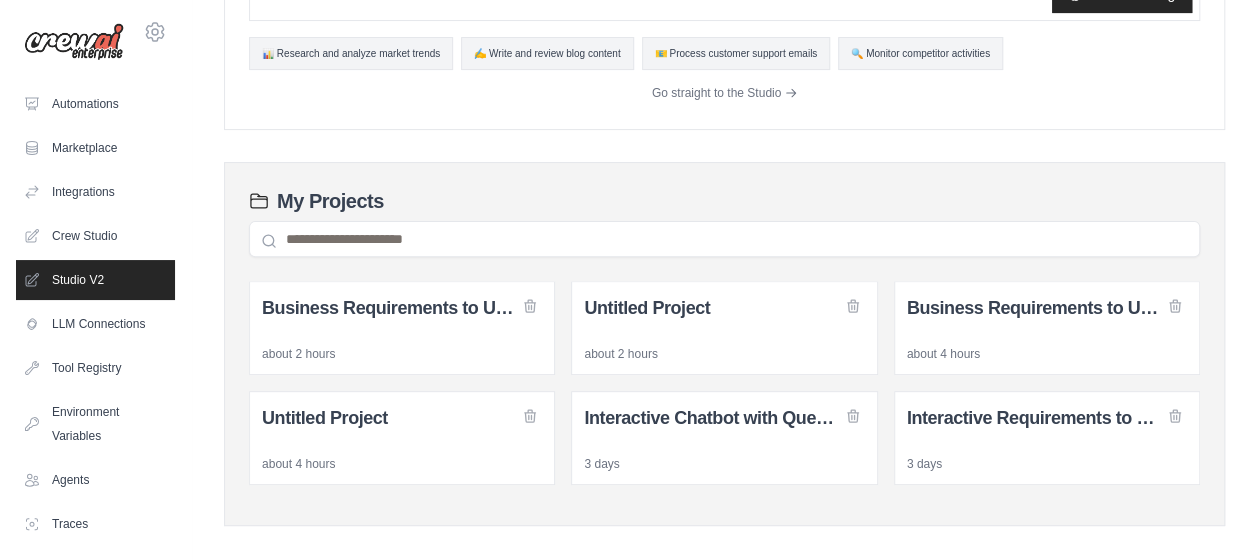click on "Welcome to Studio Turn your ideas into powerful AI automations Start building 📊 Research and analyze market trends ✍️ Write and review blog content 📧 Process customer support emails 🔍 Monitor competitor activities Go straight to the Studio My Projects Business Requirements to User Stories Transformer about 2 hours Untitled Project about 2 hours Business Requirements to User Stories Transformer about 4 hours Untitled Project about 4 hours Interactive Chatbot with Question Refinement 3 days Interactive Requirements to User Stories Conversation 3 days Market Trends Research & Analysis 3 days Untitled Project 3 days Untitled Project 4 days Product End-of-Life Tracker 6 days LinkedIn Profile Finder by Email 6 days LinkedIn People Search Automation 11 days Competitor Intelligence Monitor 11 days" at bounding box center [724, 168] 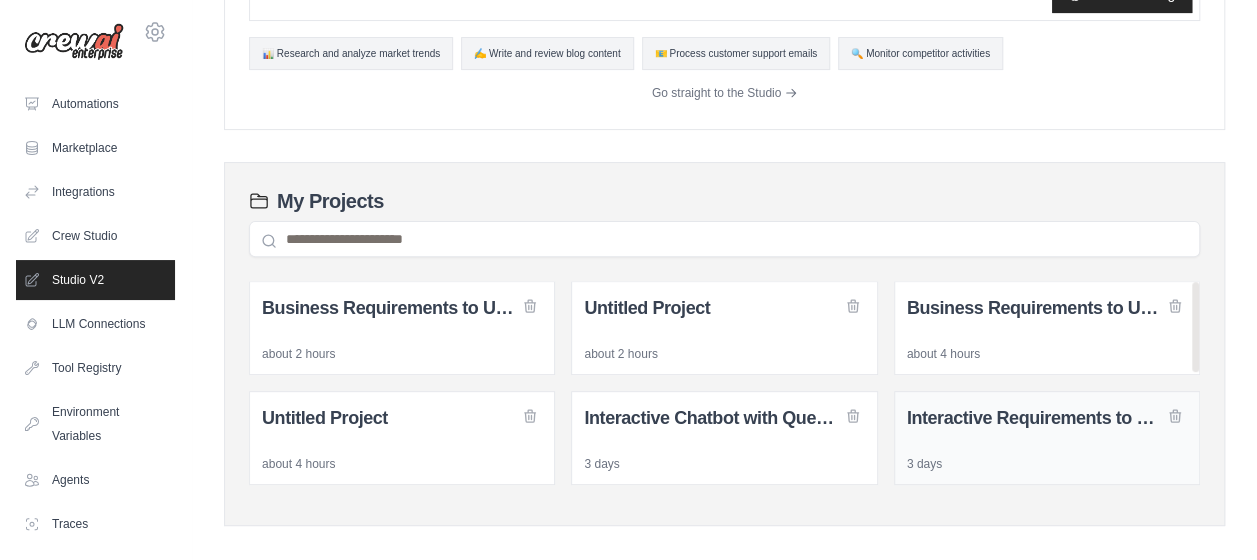 click on "Interactive Requirements to User Stories Conversation" at bounding box center [1035, 418] 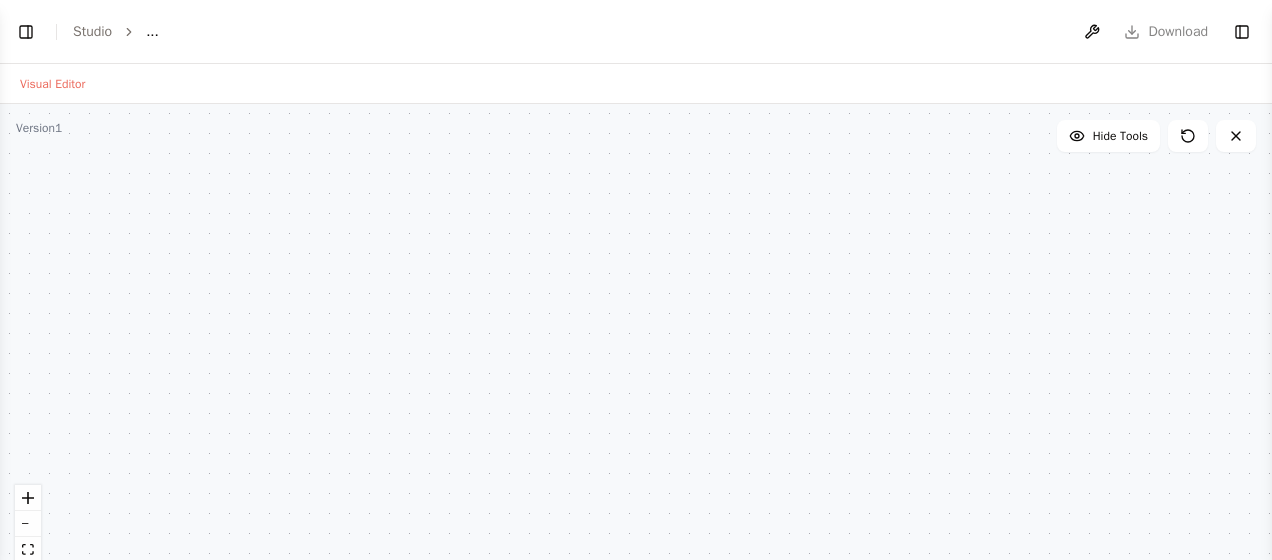 scroll, scrollTop: 0, scrollLeft: 0, axis: both 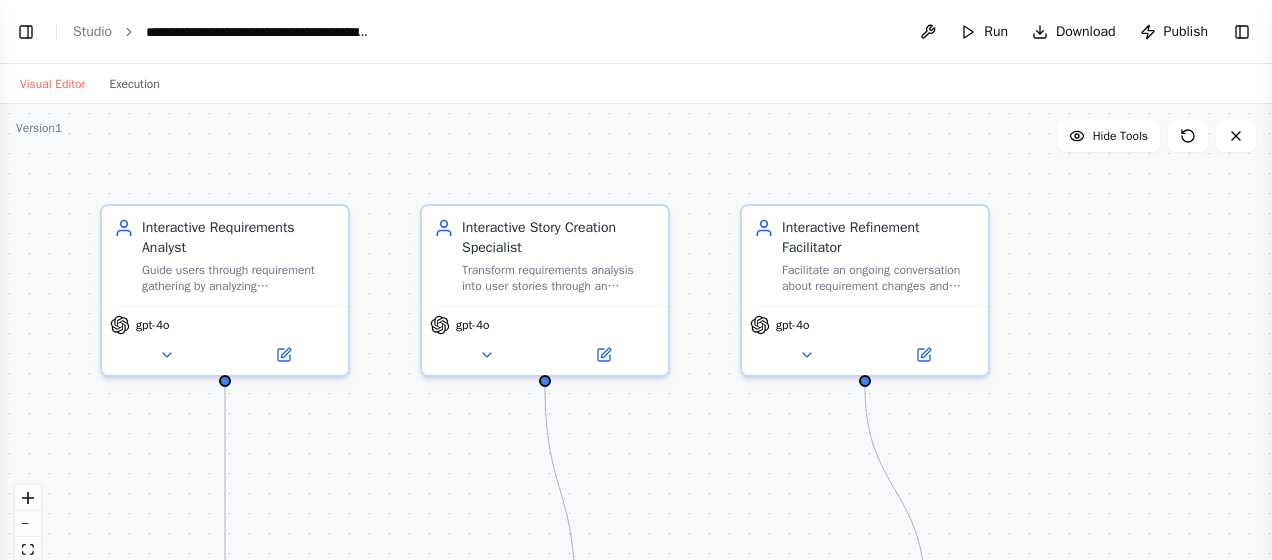 click on ".deletable-edge-delete-btn {
width: 20px;
height: 20px;
border: 0px solid #ffffff;
color: #6b7280;
background-color: #f8fafc;
cursor: pointer;
border-radius: 50%;
font-size: 12px;
padding: 3px;
display: flex;
align-items: center;
justify-content: center;
transition: all 0.2s cubic-bezier(0.4, 0, 0.2, 1);
box-shadow: 0 2px 4px rgba(0, 0, 0, 0.1);
}
.deletable-edge-delete-btn:hover {
background-color: #ef4444;
color: #ffffff;
border-color: #dc2626;
transform: scale(1.1);
box-shadow: 0 4px 12px rgba(239, 68, 68, 0.4);
}
.deletable-edge-delete-btn:active {
transform: scale(0.95);
box-shadow: 0 2px 4px rgba(239, 68, 68, 0.3);
}
Interactive Requirements Analyst gpt-4o gpt-4o gpt-4o" at bounding box center (636, 354) 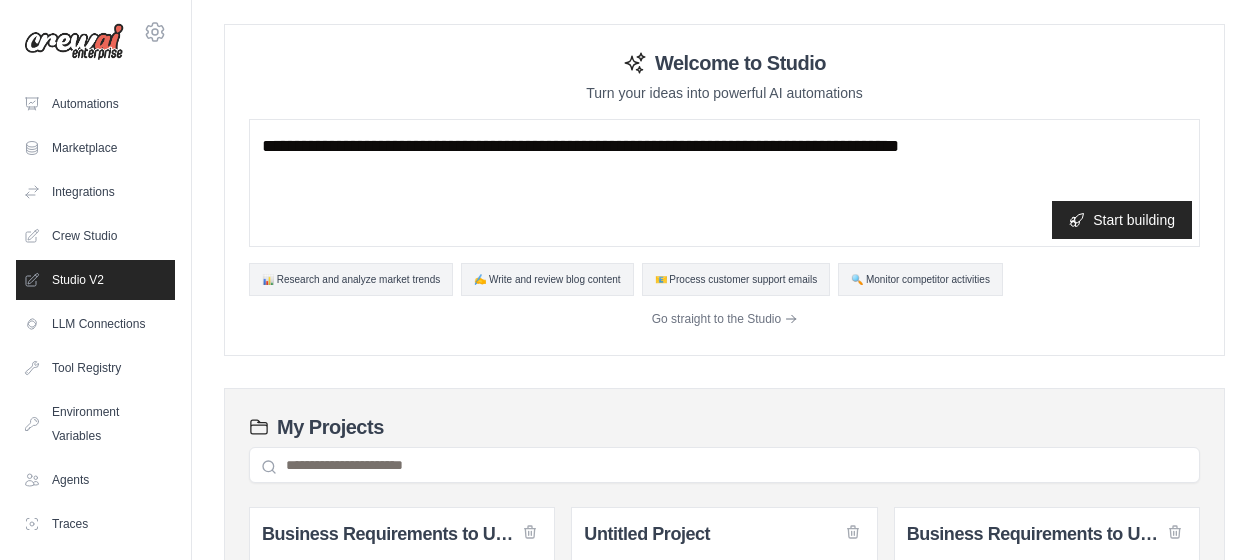 scroll, scrollTop: 226, scrollLeft: 0, axis: vertical 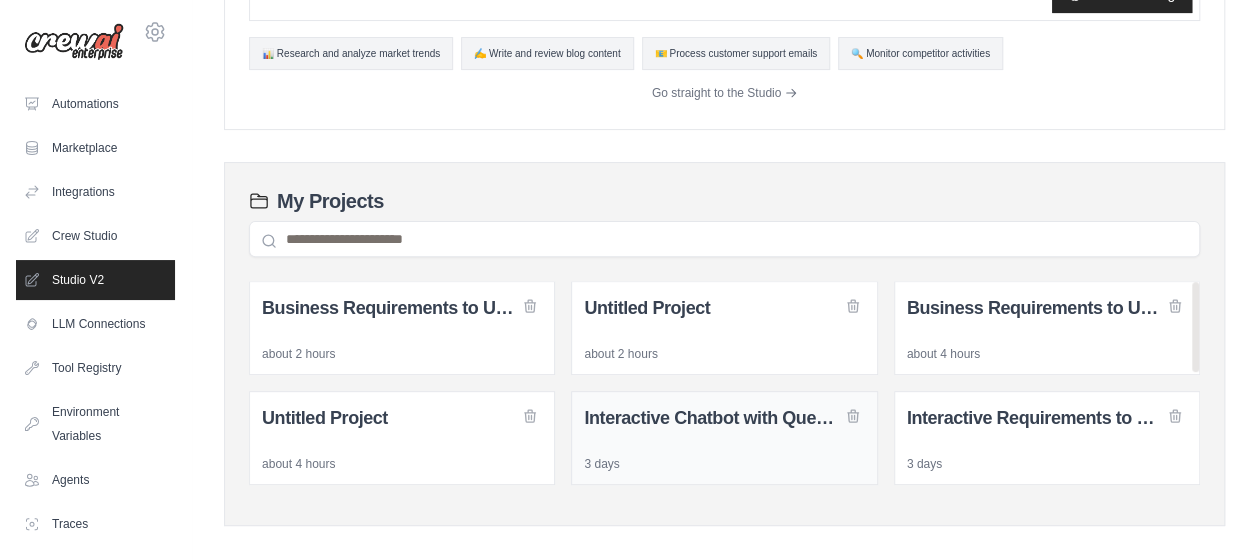 click on "Interactive Chatbot with Question Refinement" at bounding box center [724, 418] 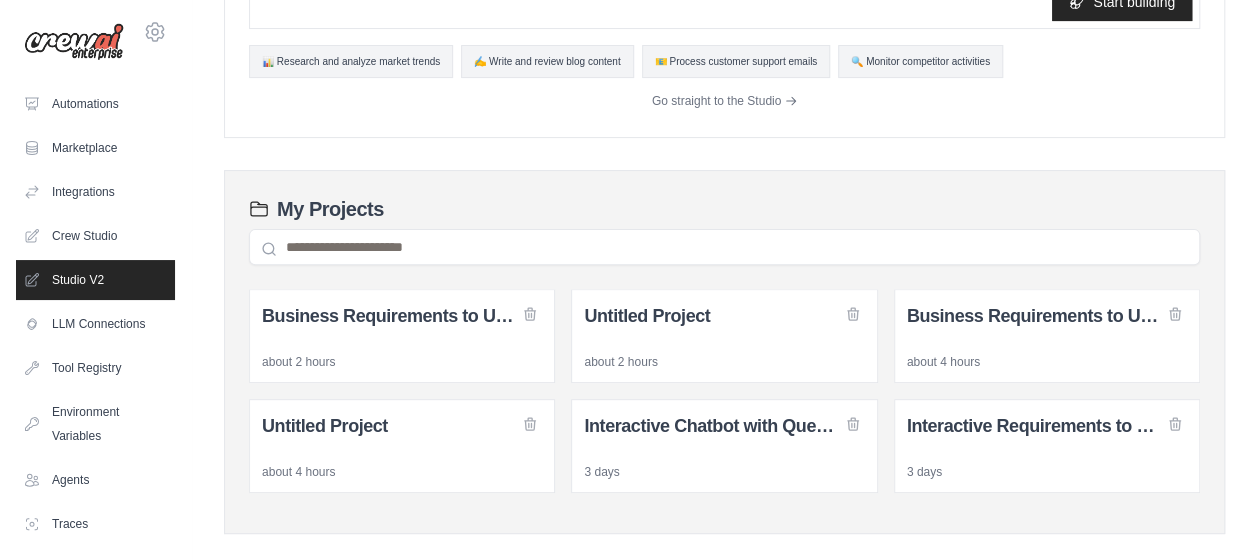 scroll, scrollTop: 214, scrollLeft: 0, axis: vertical 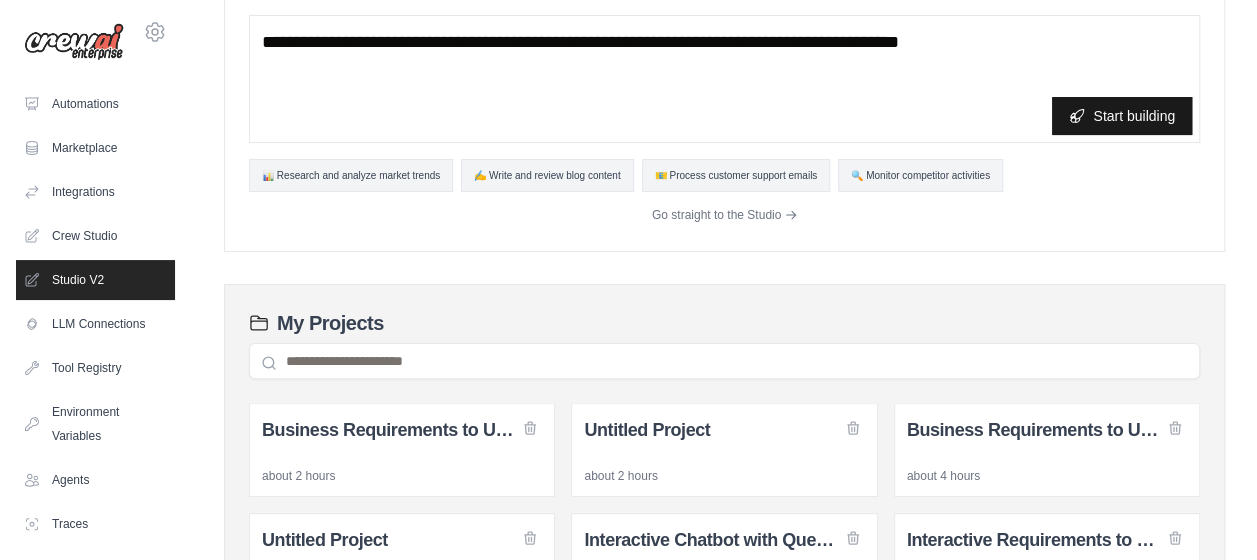 click on "Start building" at bounding box center (1122, 116) 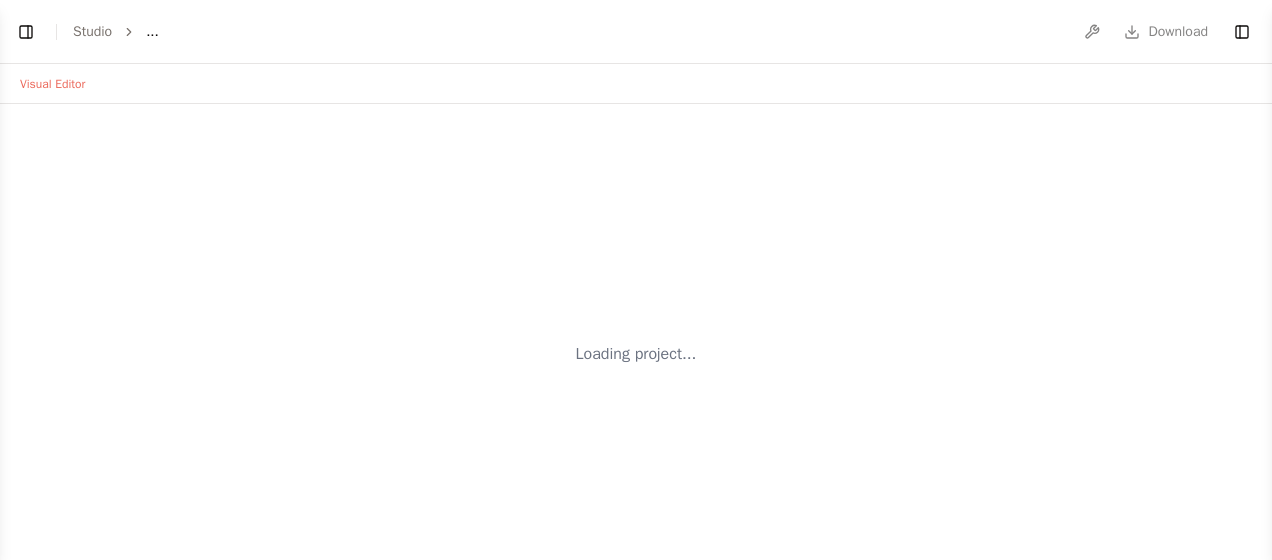 scroll, scrollTop: 0, scrollLeft: 0, axis: both 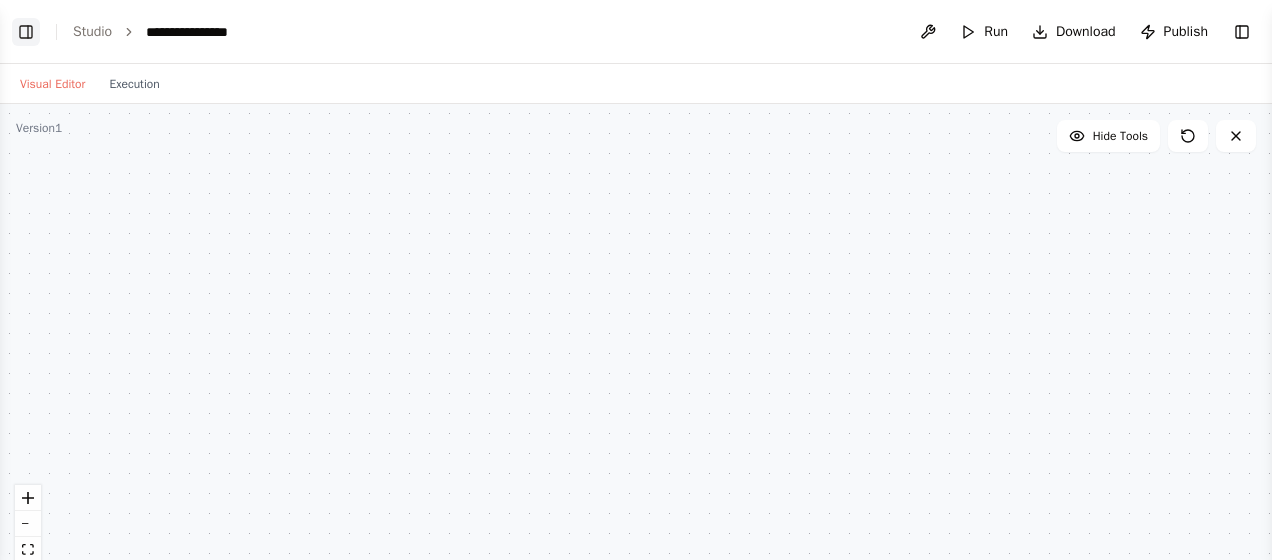 click on "Toggle Left Sidebar" at bounding box center (26, 32) 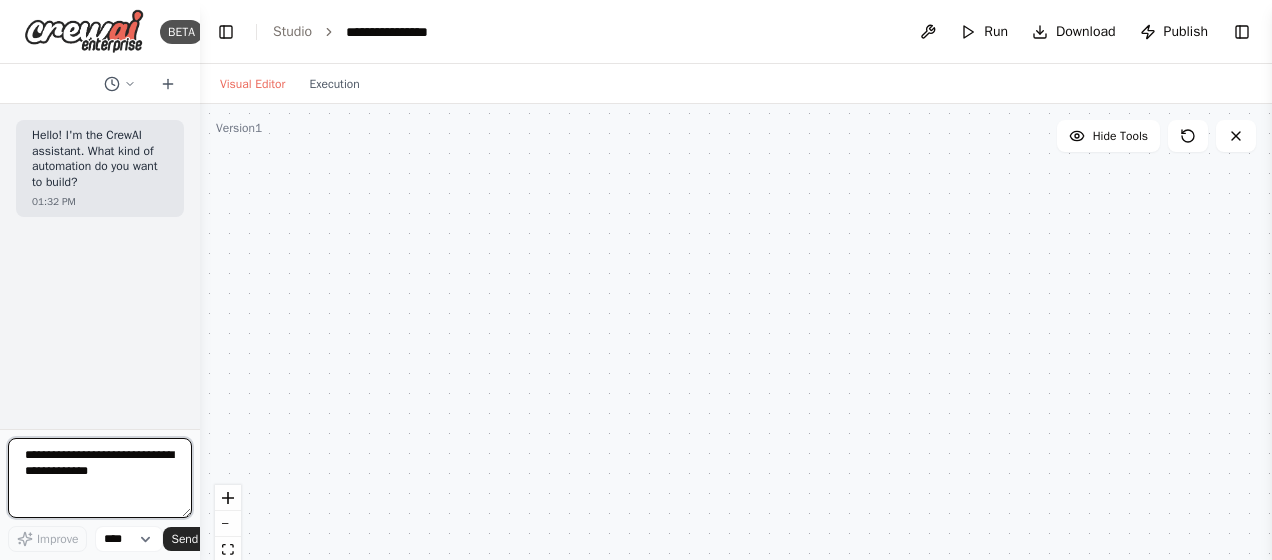 click at bounding box center (100, 478) 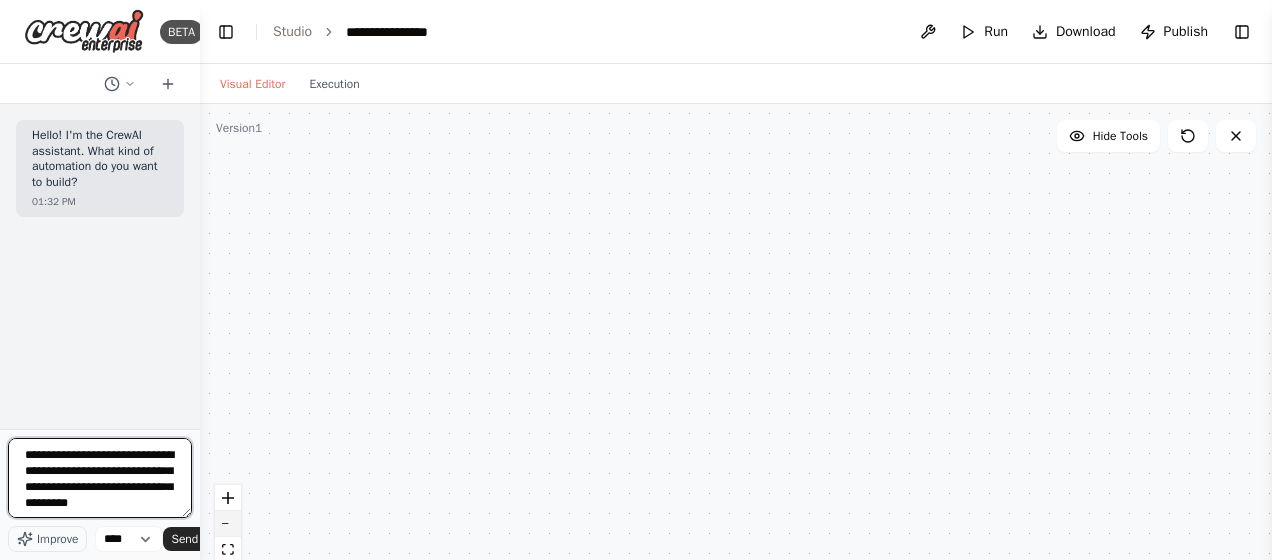 scroll, scrollTop: 9, scrollLeft: 0, axis: vertical 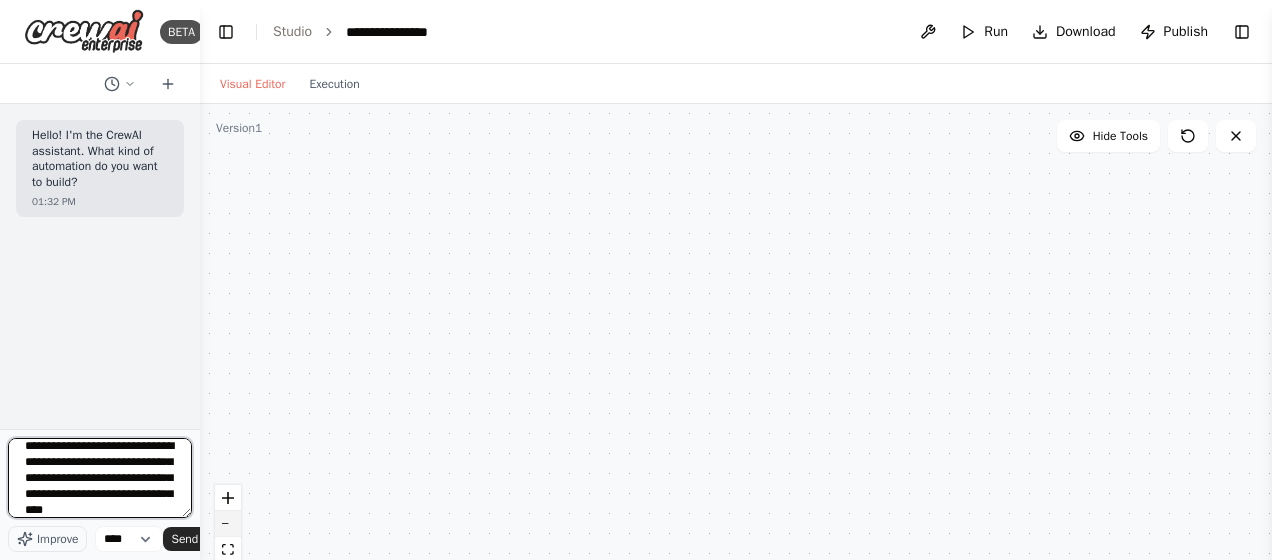 type on "**********" 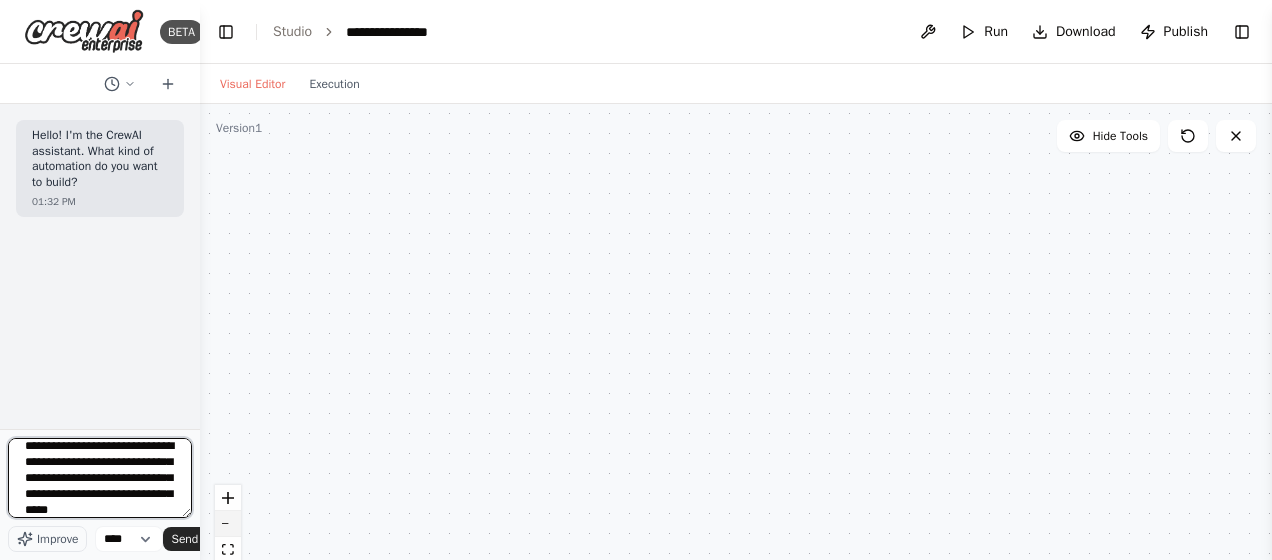 type 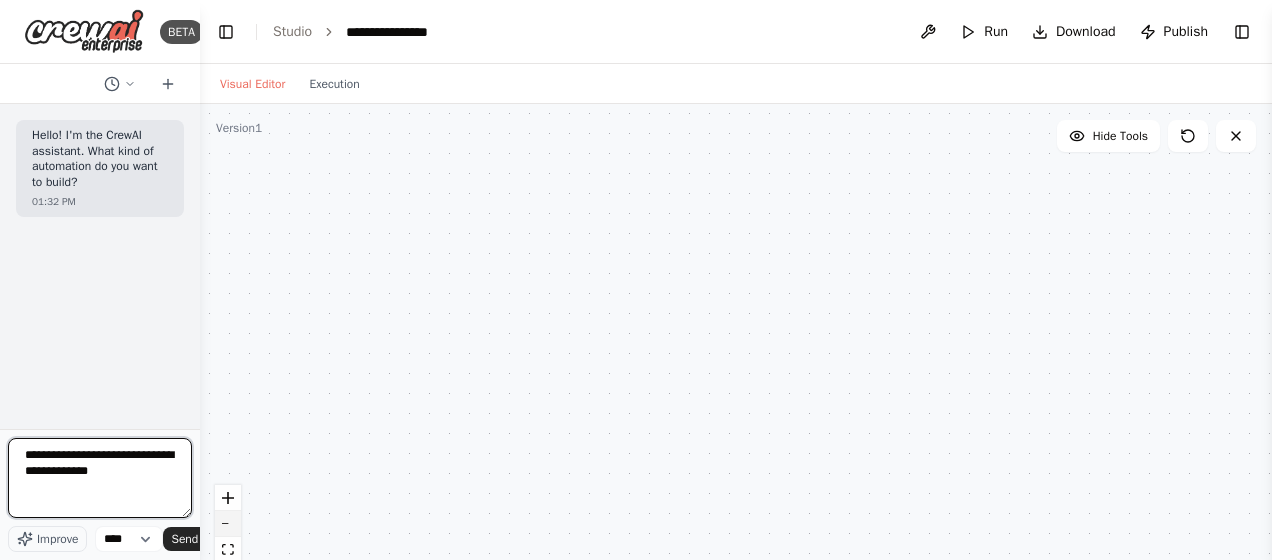 scroll, scrollTop: 0, scrollLeft: 0, axis: both 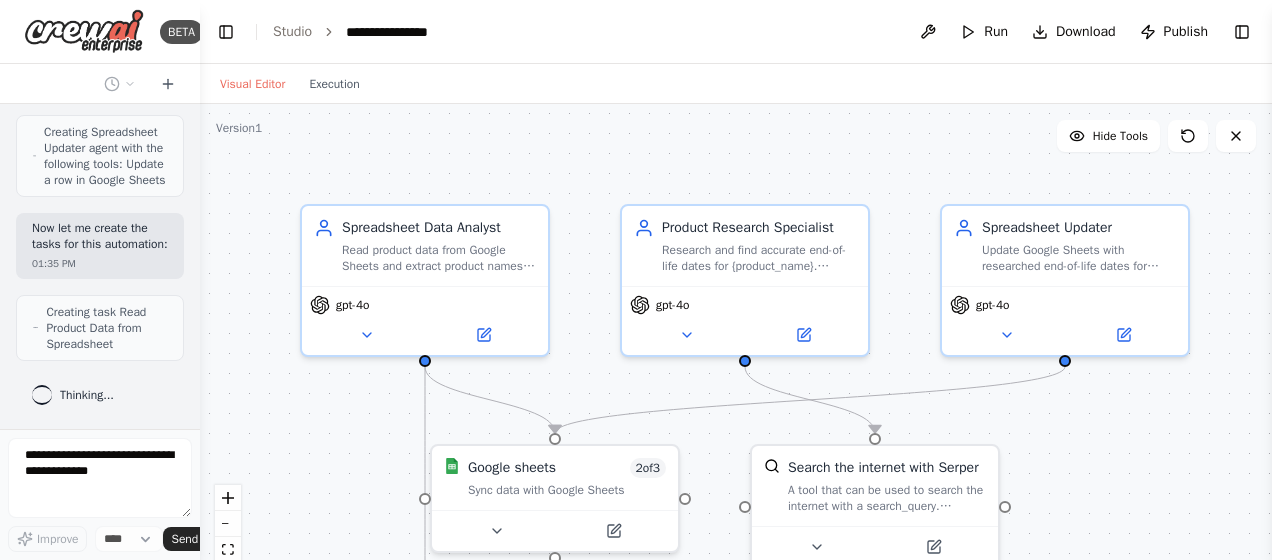 click on ".deletable-edge-delete-btn {
width: 20px;
height: 20px;
border: 0px solid #ffffff;
color: #6b7280;
background-color: #f8fafc;
cursor: pointer;
border-radius: 50%;
font-size: 12px;
padding: 3px;
display: flex;
align-items: center;
justify-content: center;
transition: all 0.2s cubic-bezier(0.4, 0, 0.2, 1);
box-shadow: 0 2px 4px rgba(0, 0, 0, 0.1);
}
.deletable-edge-delete-btn:hover {
background-color: #ef4444;
color: #ffffff;
border-color: #dc2626;
transform: scale(1.1);
box-shadow: 0 4px 12px rgba(239, 68, 68, 0.4);
}
.deletable-edge-delete-btn:active {
transform: scale(0.95);
box-shadow: 0 2px 4px rgba(239, 68, 68, 0.3);
}
Spreadsheet Data Analyst gpt-4o Google sheets 2  of  3 gpt-4o gpt-4o" at bounding box center [736, 354] 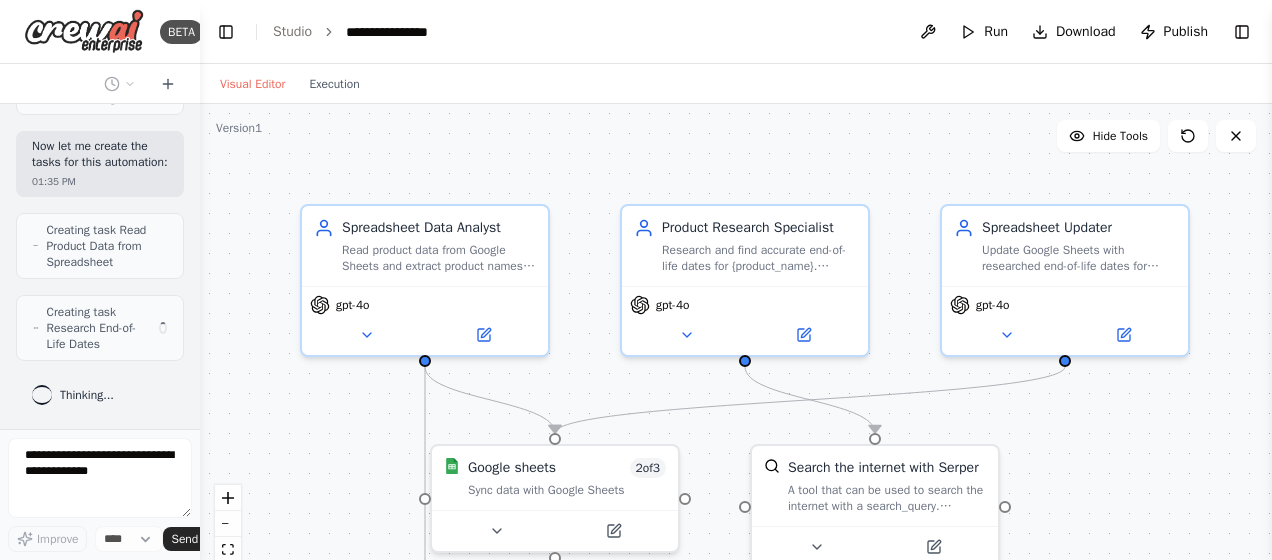 scroll, scrollTop: 2543, scrollLeft: 0, axis: vertical 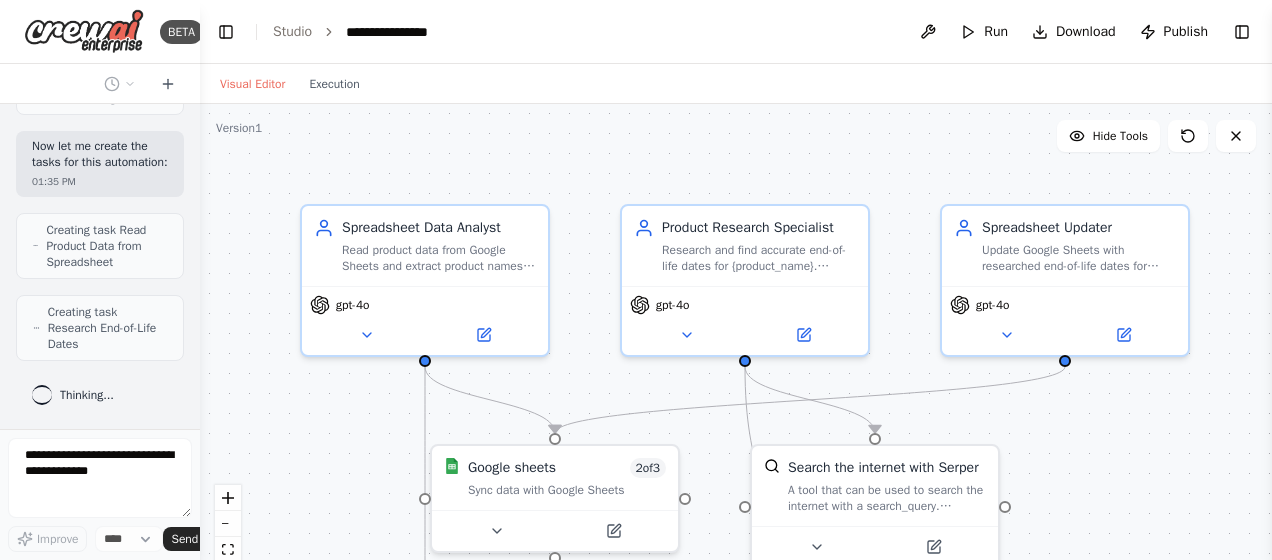type 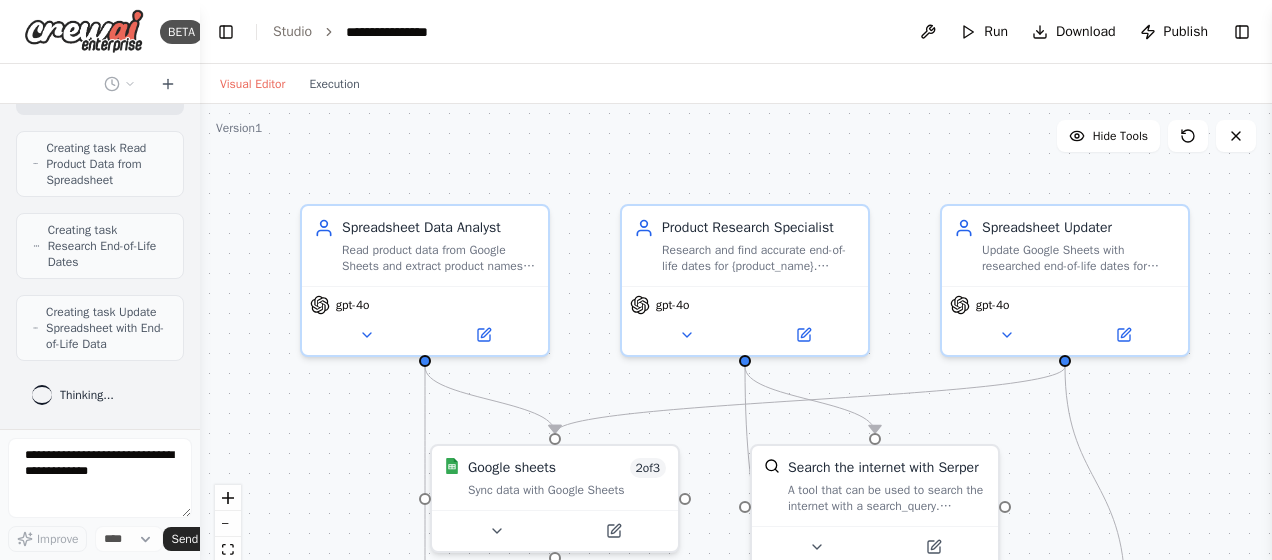 scroll, scrollTop: 2640, scrollLeft: 0, axis: vertical 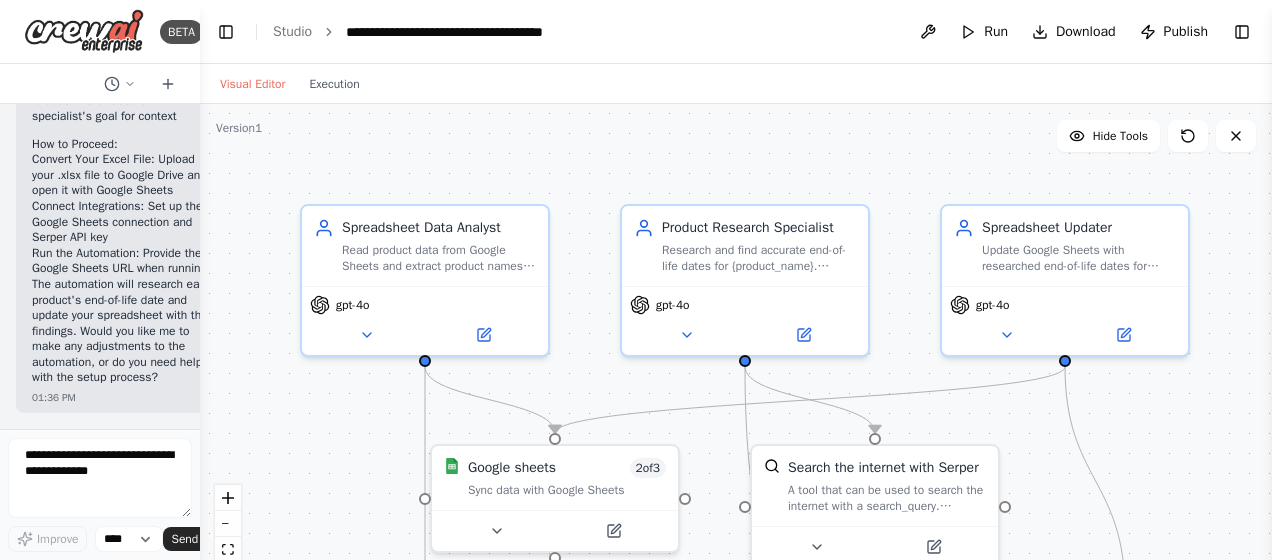click on ".deletable-edge-delete-btn {
width: 20px;
height: 20px;
border: 0px solid #ffffff;
color: #6b7280;
background-color: #f8fafc;
cursor: pointer;
border-radius: 50%;
font-size: 12px;
padding: 3px;
display: flex;
align-items: center;
justify-content: center;
transition: all 0.2s cubic-bezier(0.4, 0, 0.2, 1);
box-shadow: 0 2px 4px rgba(0, 0, 0, 0.1);
}
.deletable-edge-delete-btn:hover {
background-color: #ef4444;
color: #ffffff;
border-color: #dc2626;
transform: scale(1.1);
box-shadow: 0 4px 12px rgba(239, 68, 68, 0.4);
}
.deletable-edge-delete-btn:active {
transform: scale(0.95);
box-shadow: 0 2px 4px rgba(239, 68, 68, 0.3);
}
Spreadsheet Data Analyst gpt-4o Google sheets 2  of  3 gpt-4o gpt-4o" at bounding box center (736, 354) 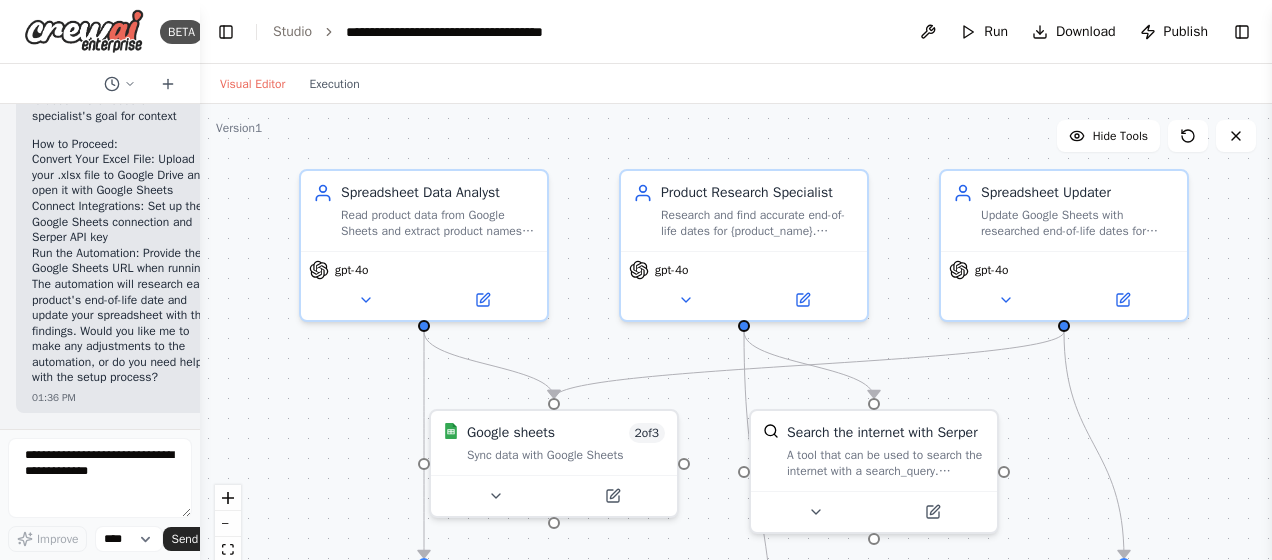 drag, startPoint x: 892, startPoint y: 176, endPoint x: 890, endPoint y: 144, distance: 32.06244 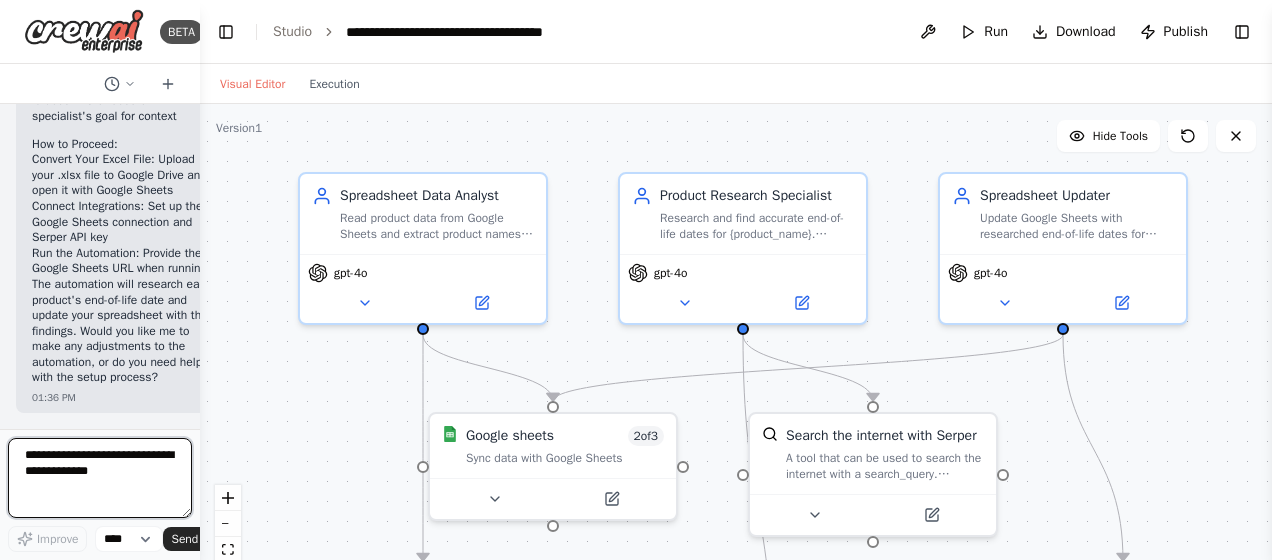 click at bounding box center [100, 478] 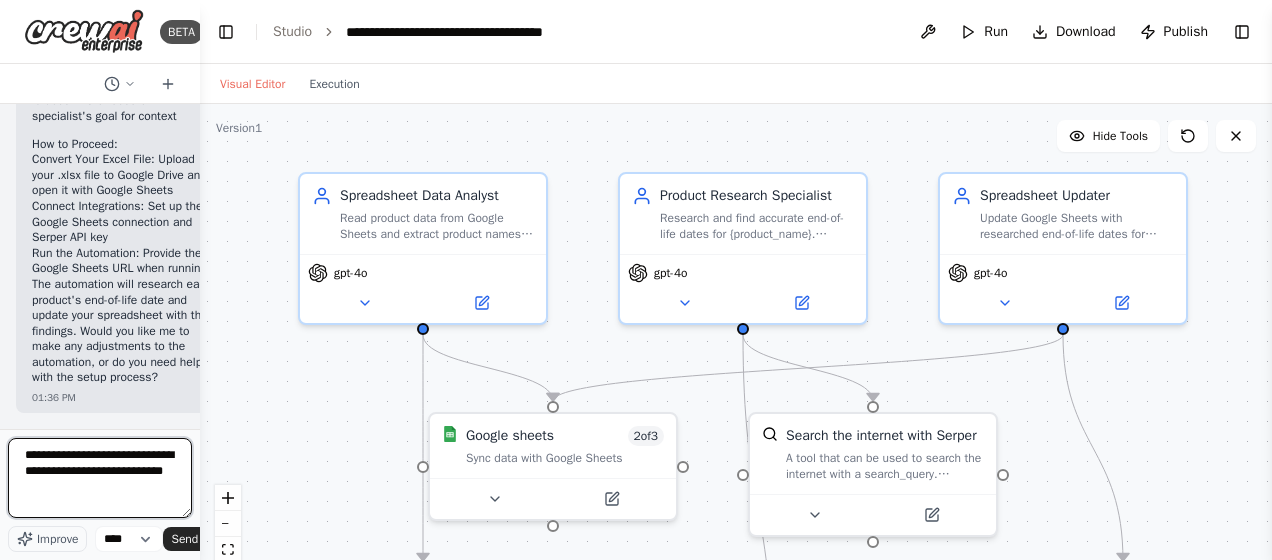 type on "**********" 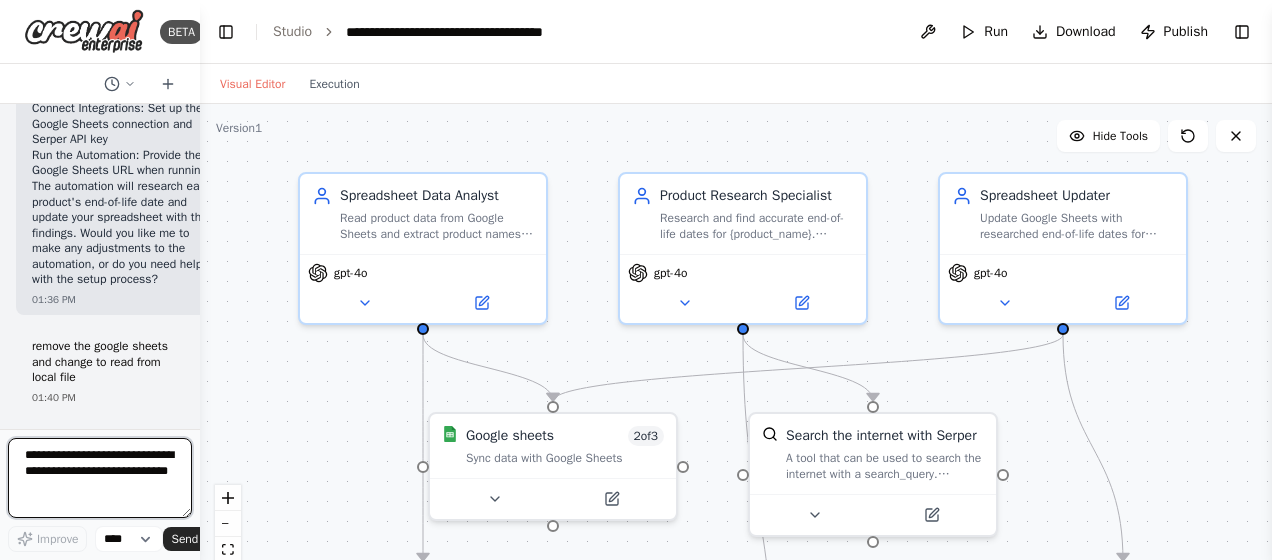 type 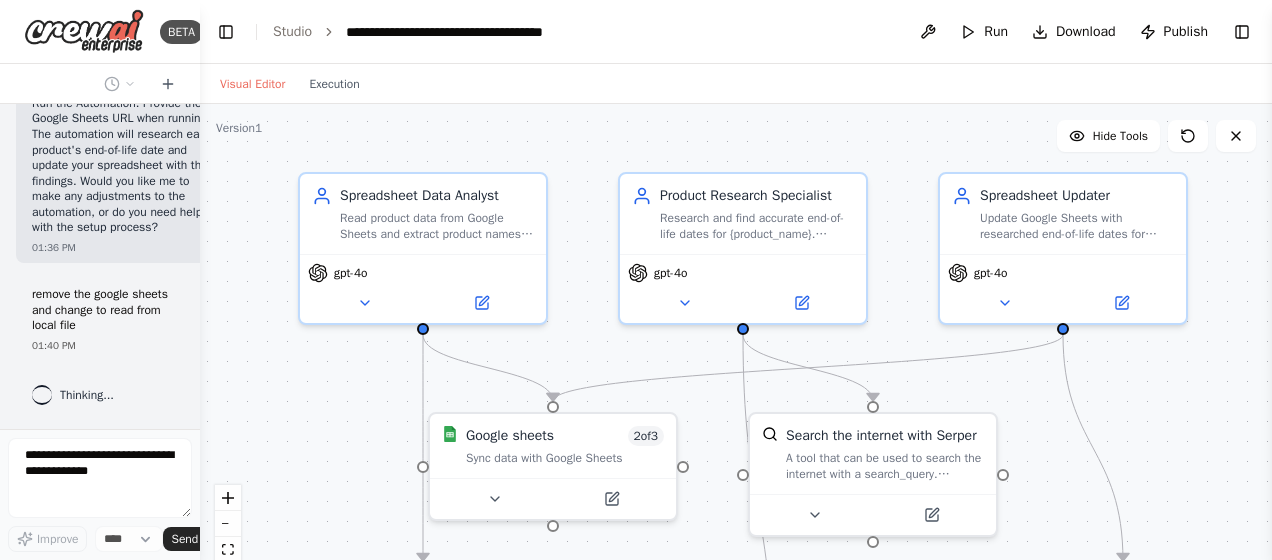 scroll, scrollTop: 4592, scrollLeft: 0, axis: vertical 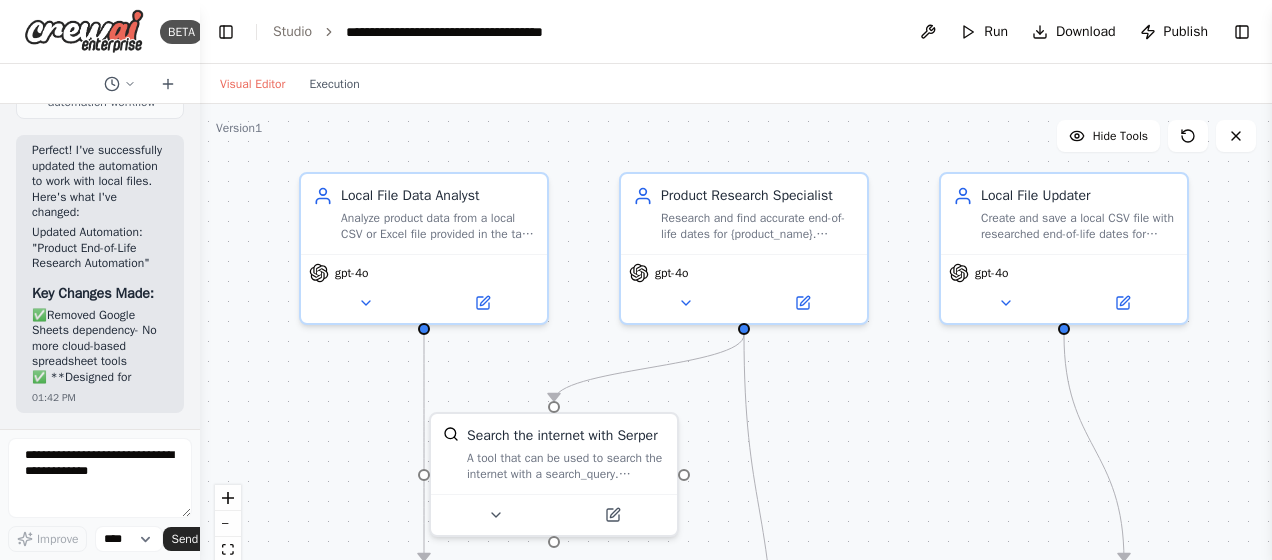 click on ".deletable-edge-delete-btn {
width: 20px;
height: 20px;
border: 0px solid #ffffff;
color: #6b7280;
background-color: #f8fafc;
cursor: pointer;
border-radius: 50%;
font-size: 12px;
padding: 3px;
display: flex;
align-items: center;
justify-content: center;
transition: all 0.2s cubic-bezier(0.4, 0, 0.2, 1);
box-shadow: 0 2px 4px rgba(0, 0, 0, 0.1);
}
.deletable-edge-delete-btn:hover {
background-color: #ef4444;
color: #ffffff;
border-color: #dc2626;
transform: scale(1.1);
box-shadow: 0 4px 12px rgba(239, 68, 68, 0.4);
}
.deletable-edge-delete-btn:active {
transform: scale(0.95);
box-shadow: 0 2px 4px rgba(239, 68, 68, 0.3);
}
Spreadsheet Data Analyst gpt-4o Google sheets 2  of  3 gpt-4o gpt-4o" at bounding box center (736, 354) 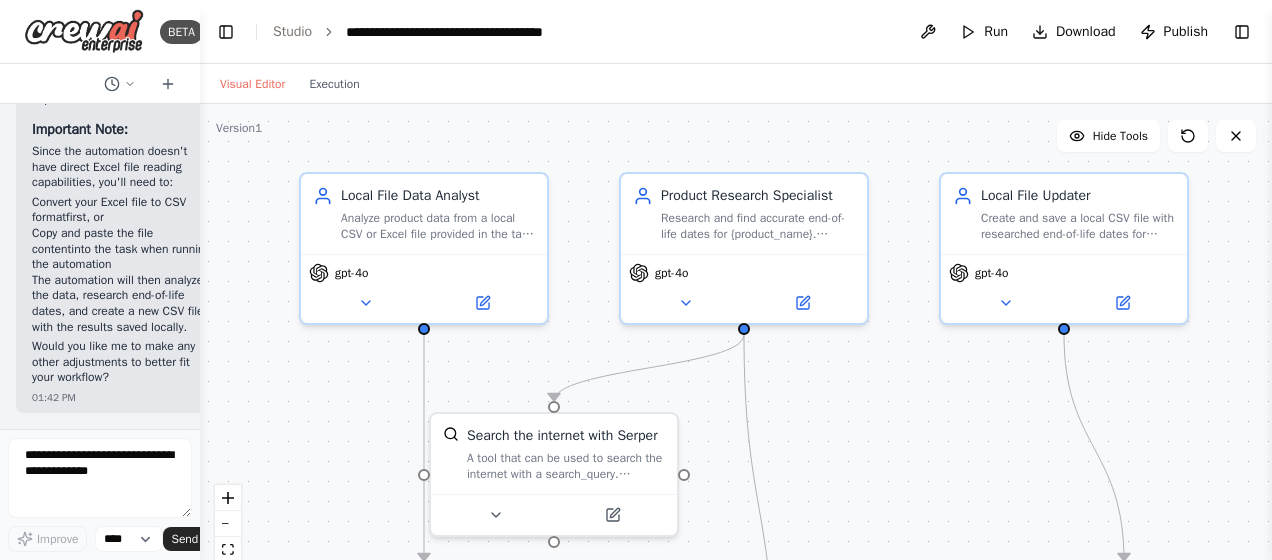 scroll, scrollTop: 8816, scrollLeft: 0, axis: vertical 